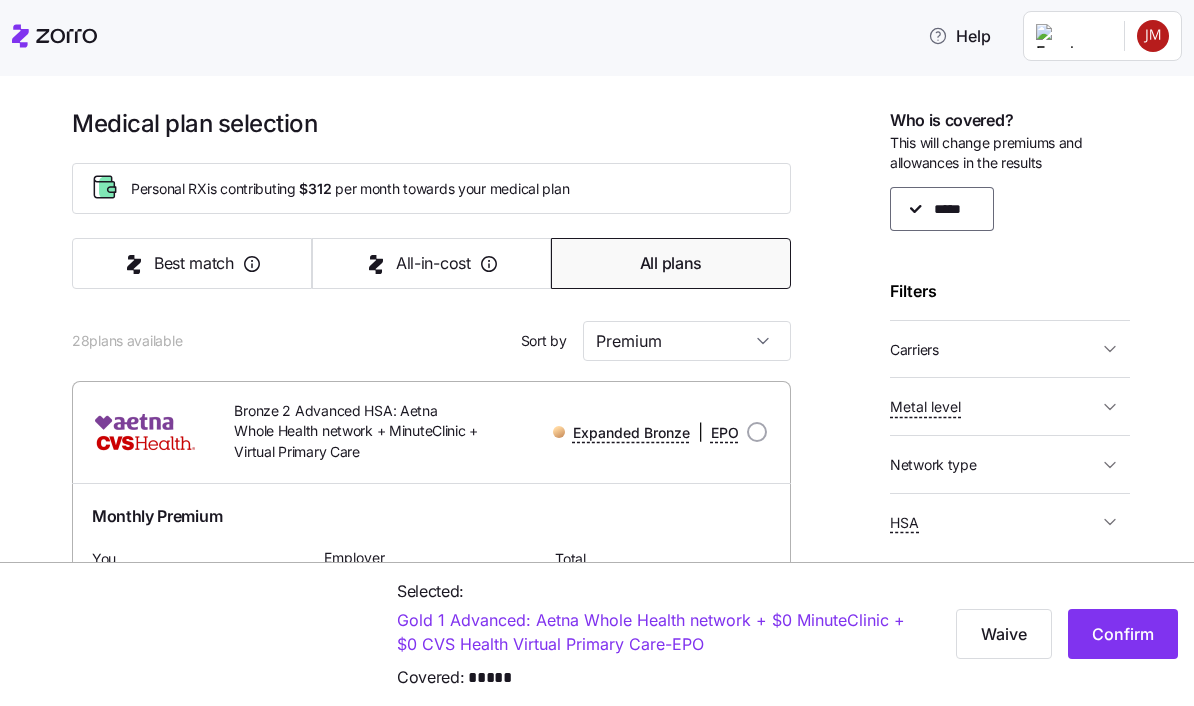 scroll, scrollTop: 0, scrollLeft: 0, axis: both 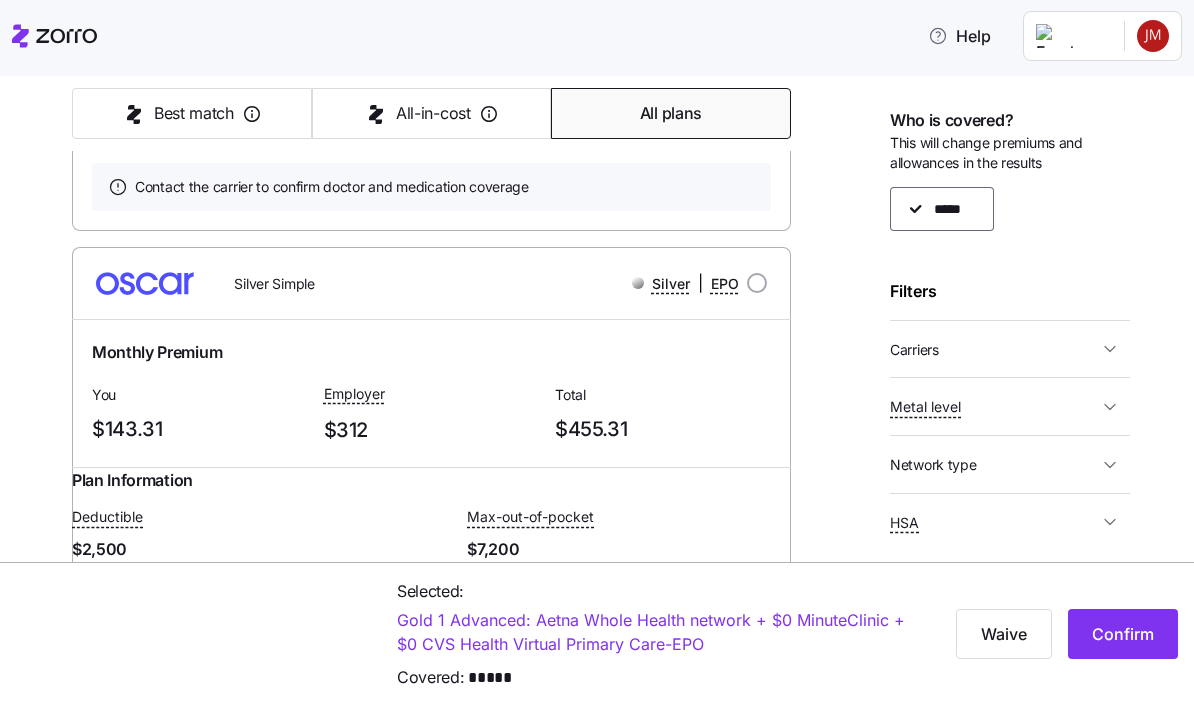 click on "Gold 1 Advanced: Aetna Whole Health network + $0 MinuteClinic + $0 CVS Health Virtual Primary Care - EPO" at bounding box center [654, 633] 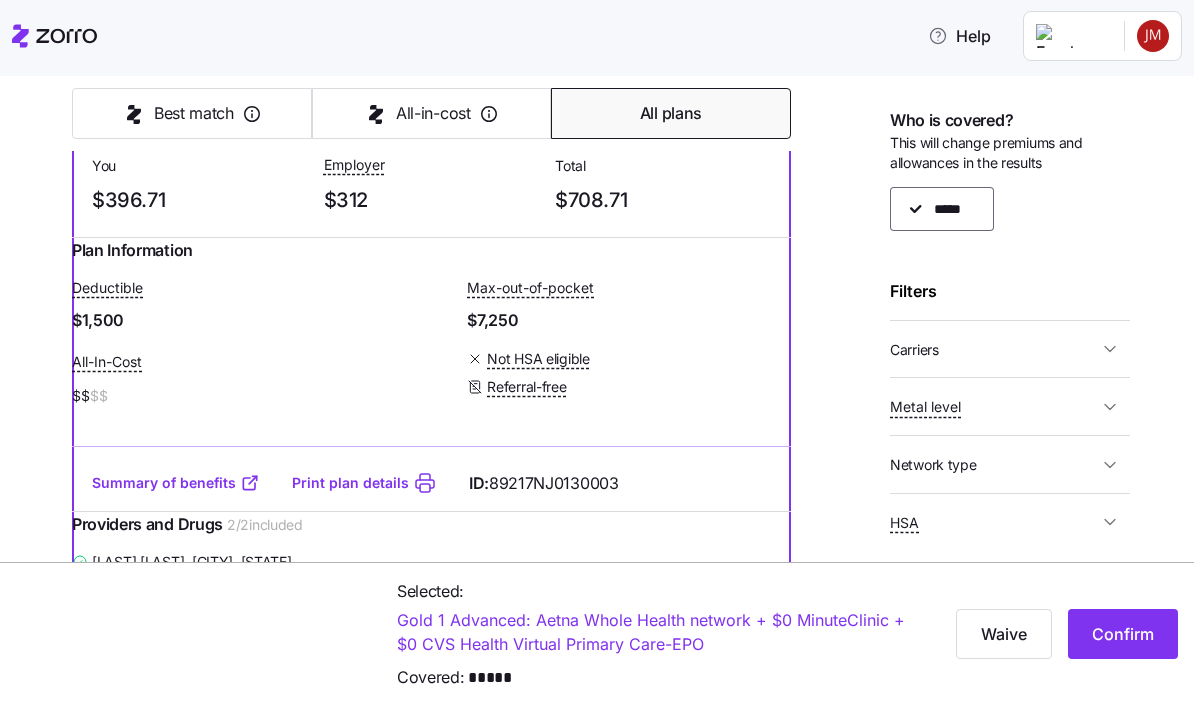 scroll, scrollTop: 17747, scrollLeft: 0, axis: vertical 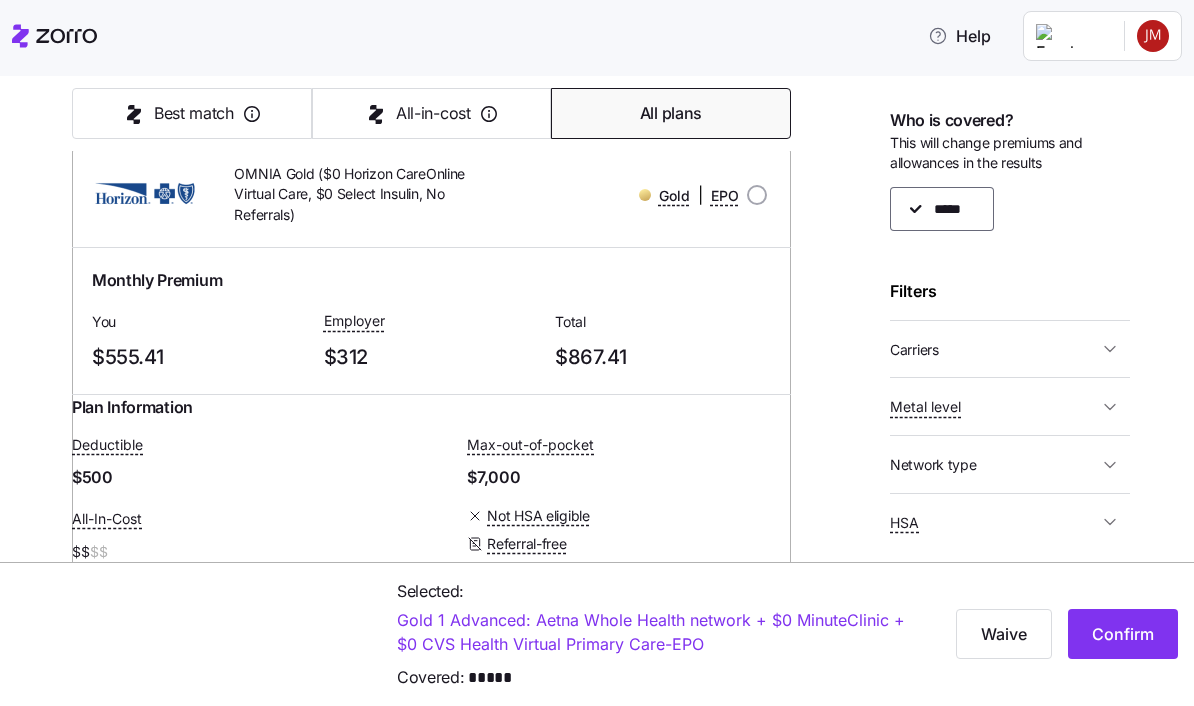 click on "Gold 1 Advanced: Aetna Whole Health network + $0 MinuteClinic + $0 CVS Health Virtual Primary Care - EPO" at bounding box center [654, 633] 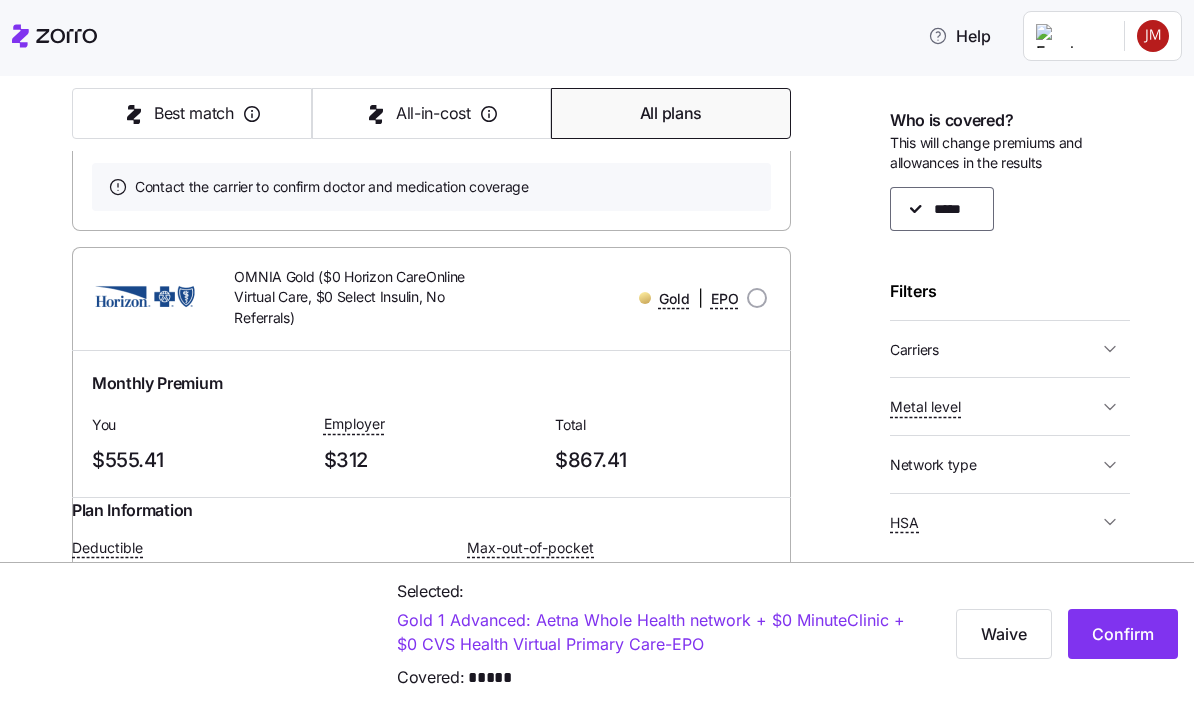 scroll, scrollTop: 17608, scrollLeft: 0, axis: vertical 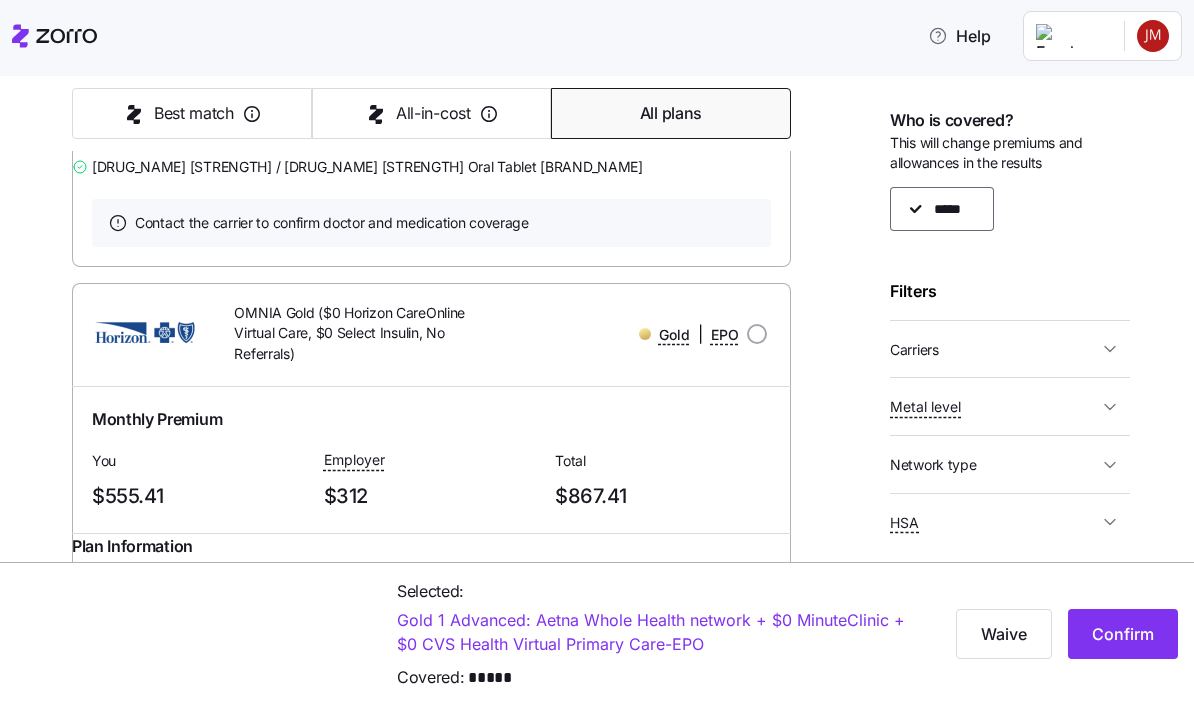 click on "Confirm" at bounding box center (1123, 634) 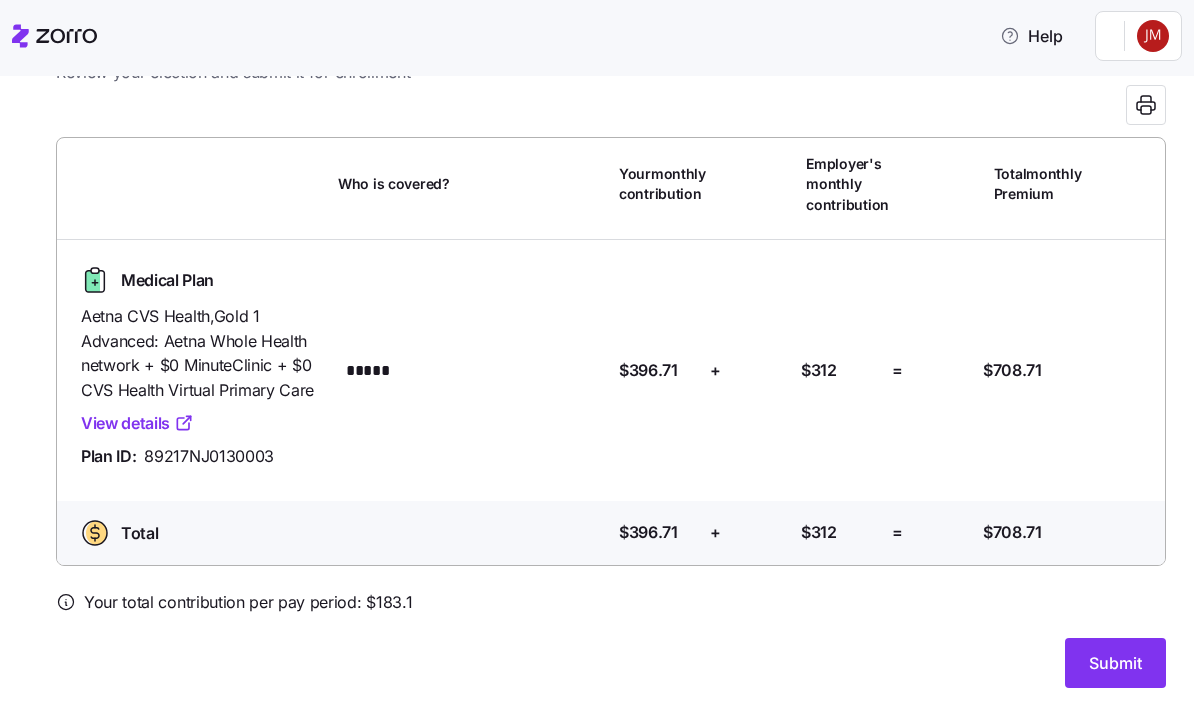 scroll, scrollTop: 86, scrollLeft: 0, axis: vertical 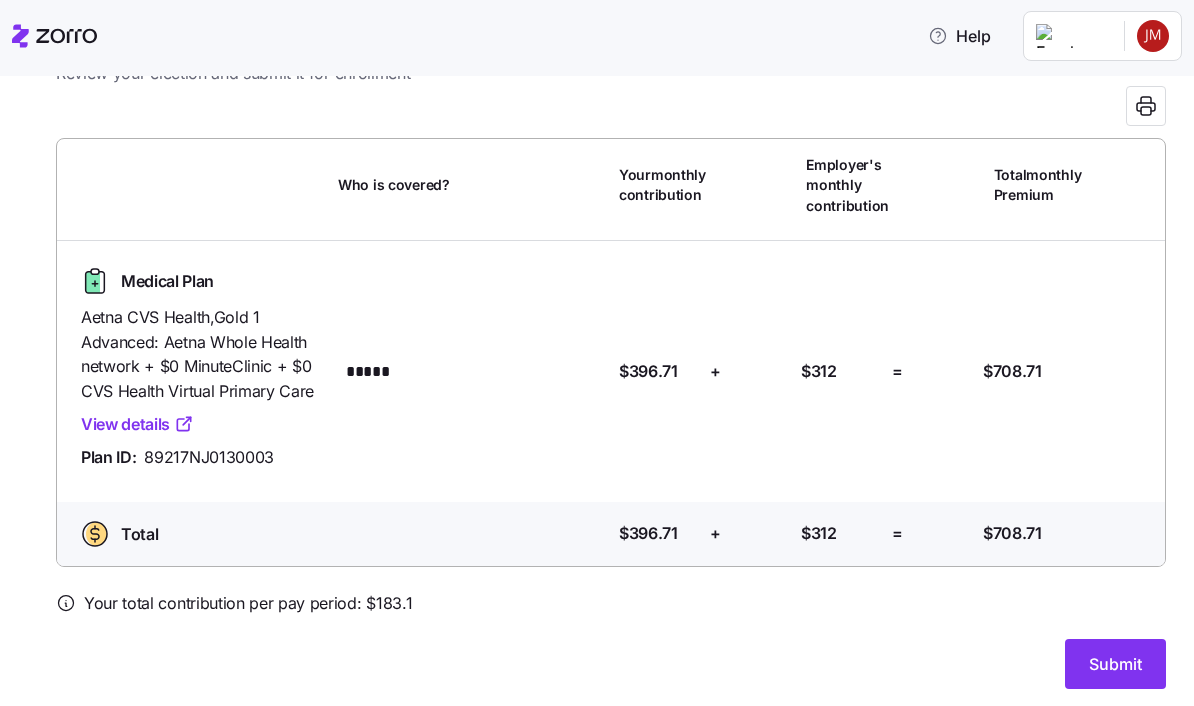 click on "Submit" at bounding box center [1115, 664] 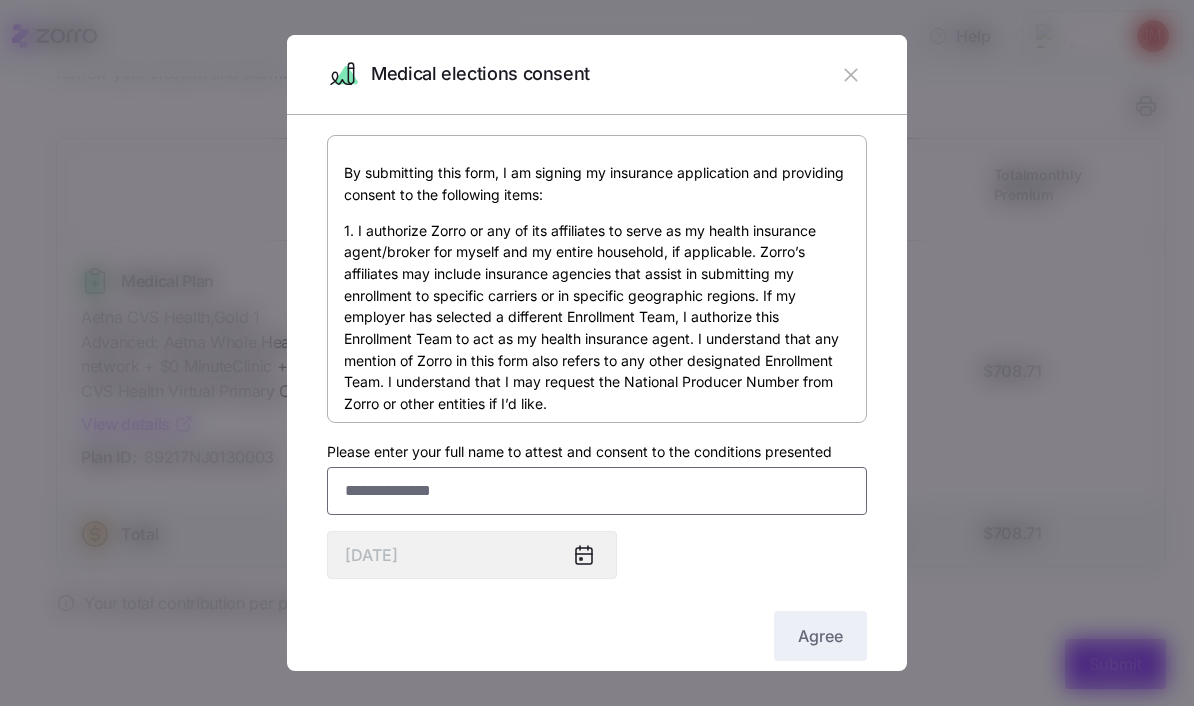click on "Please enter your full name to attest and consent to the conditions presented" at bounding box center (597, 491) 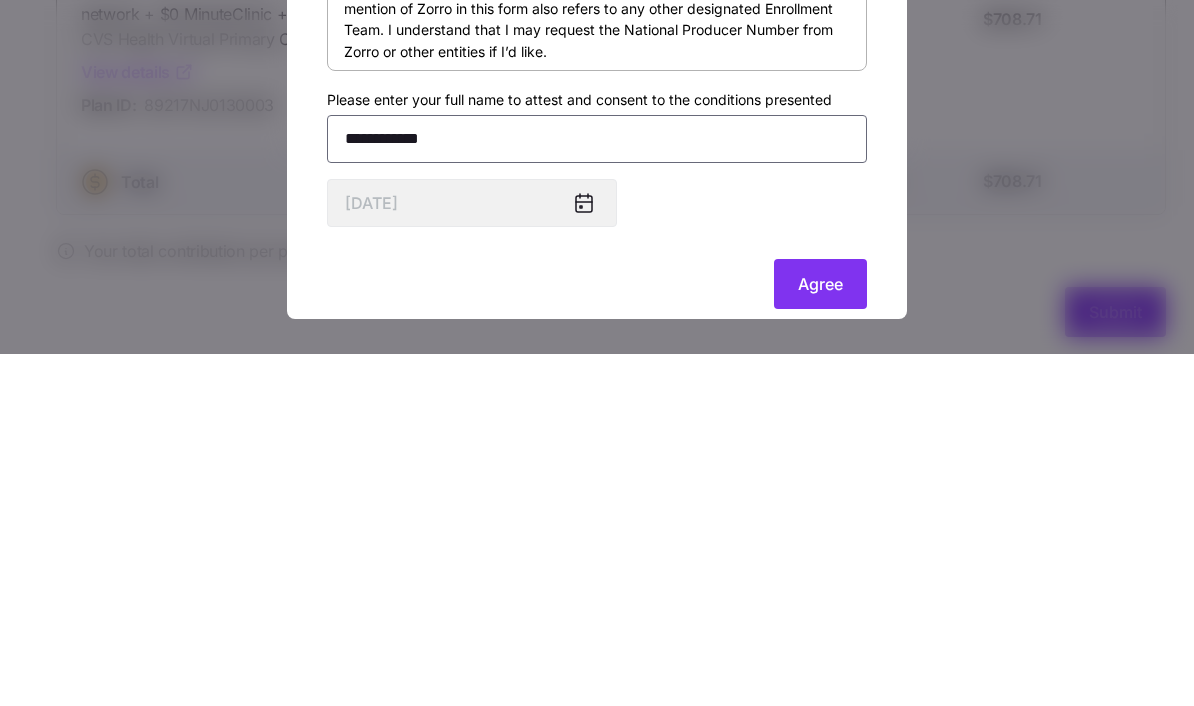 type on "**********" 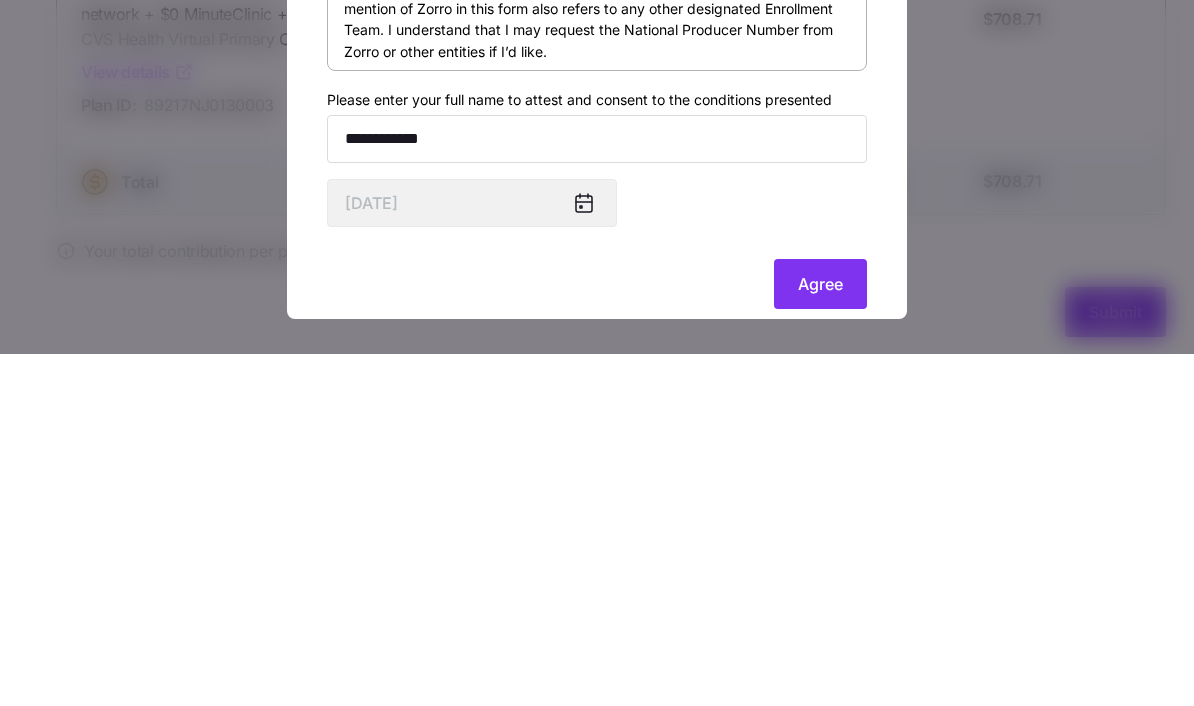 click on "Agree" at bounding box center [820, 636] 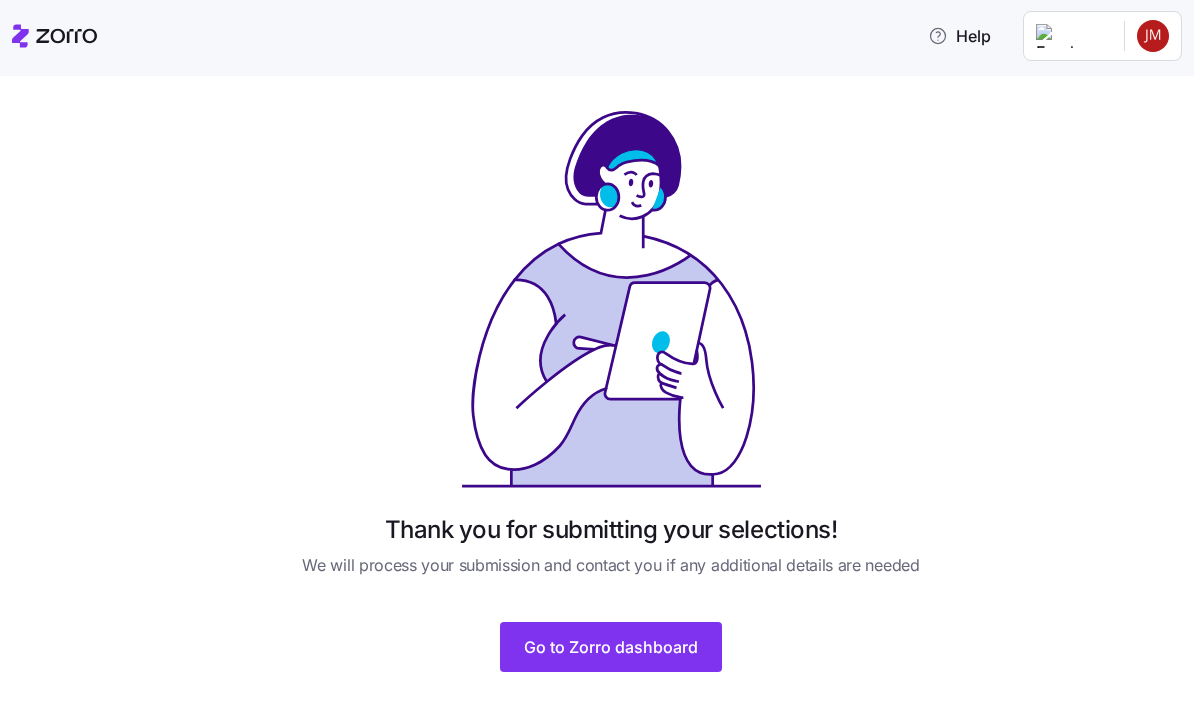 click on "Go to Zorro dashboard" at bounding box center (611, 647) 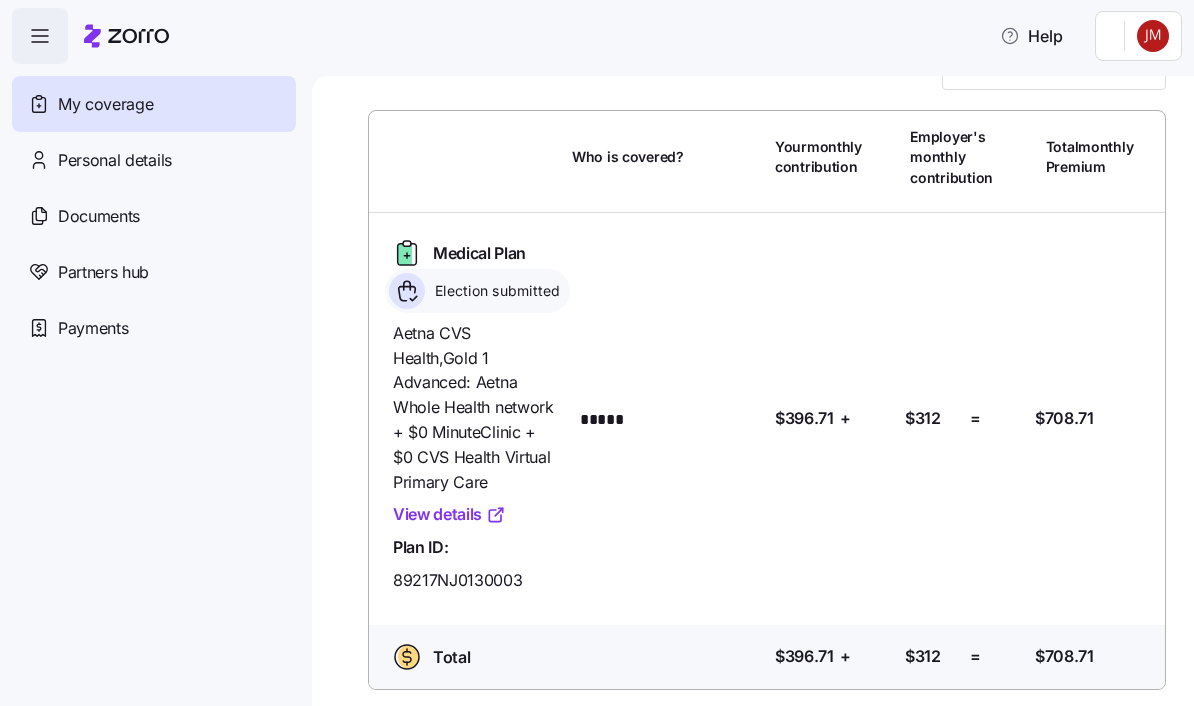 scroll, scrollTop: 67, scrollLeft: 0, axis: vertical 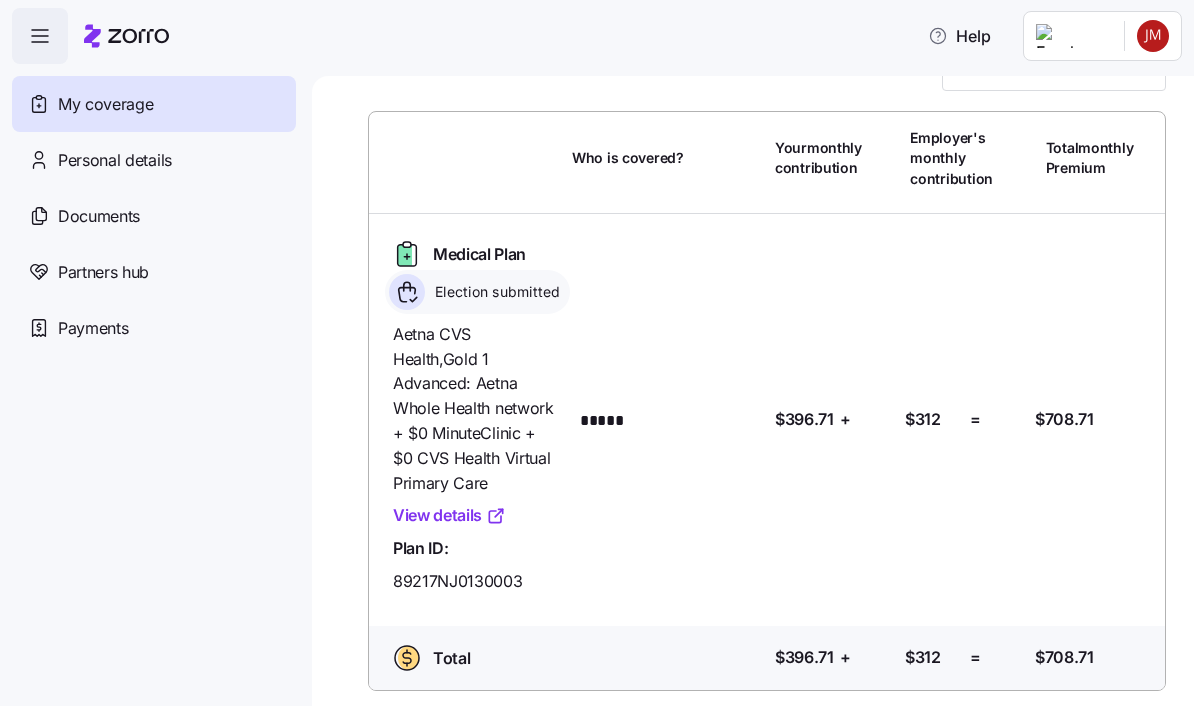 click 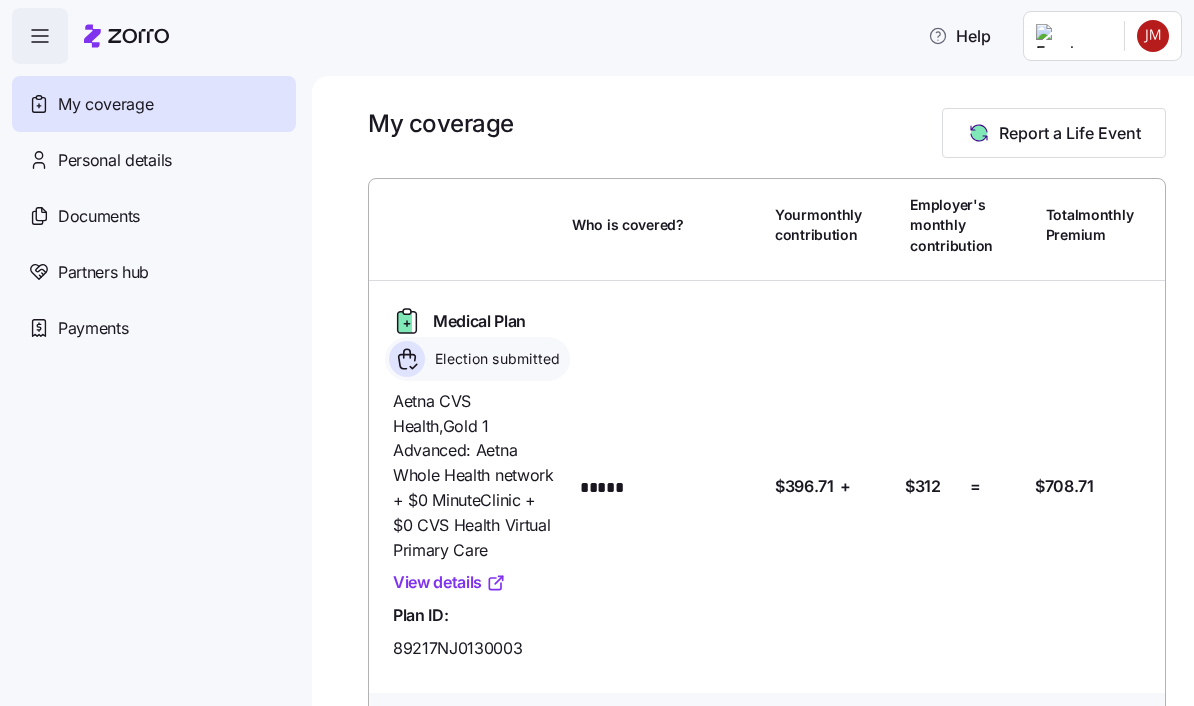 scroll, scrollTop: 0, scrollLeft: 0, axis: both 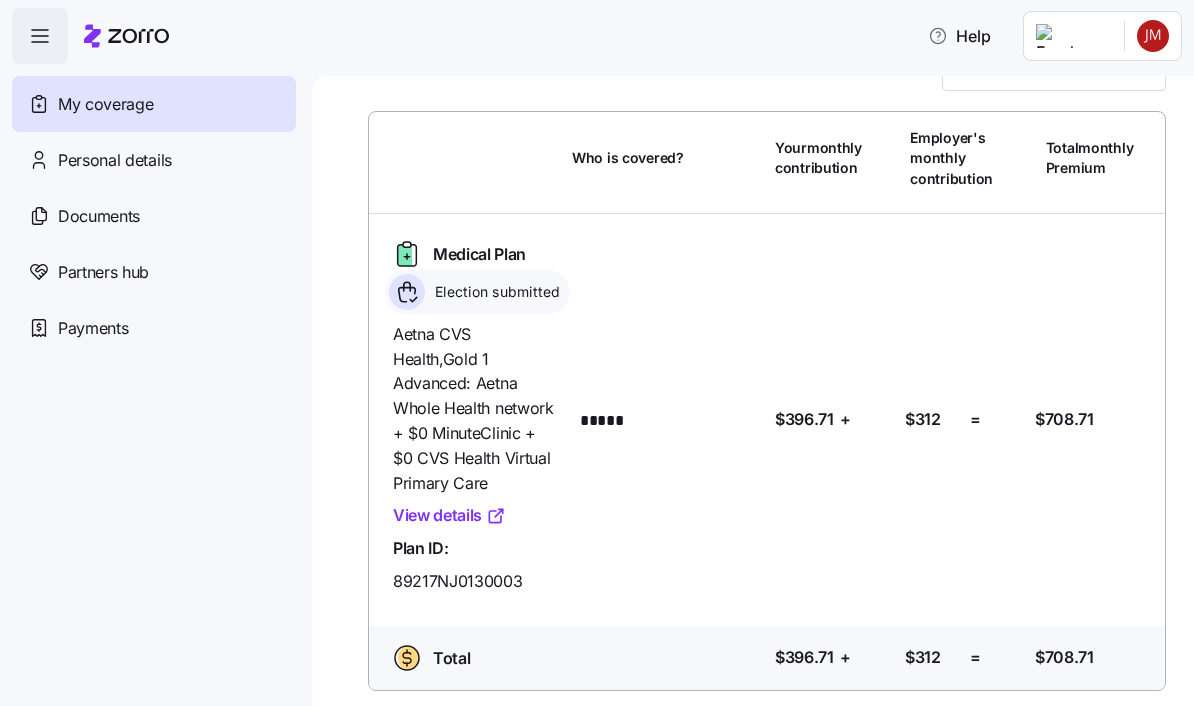 click 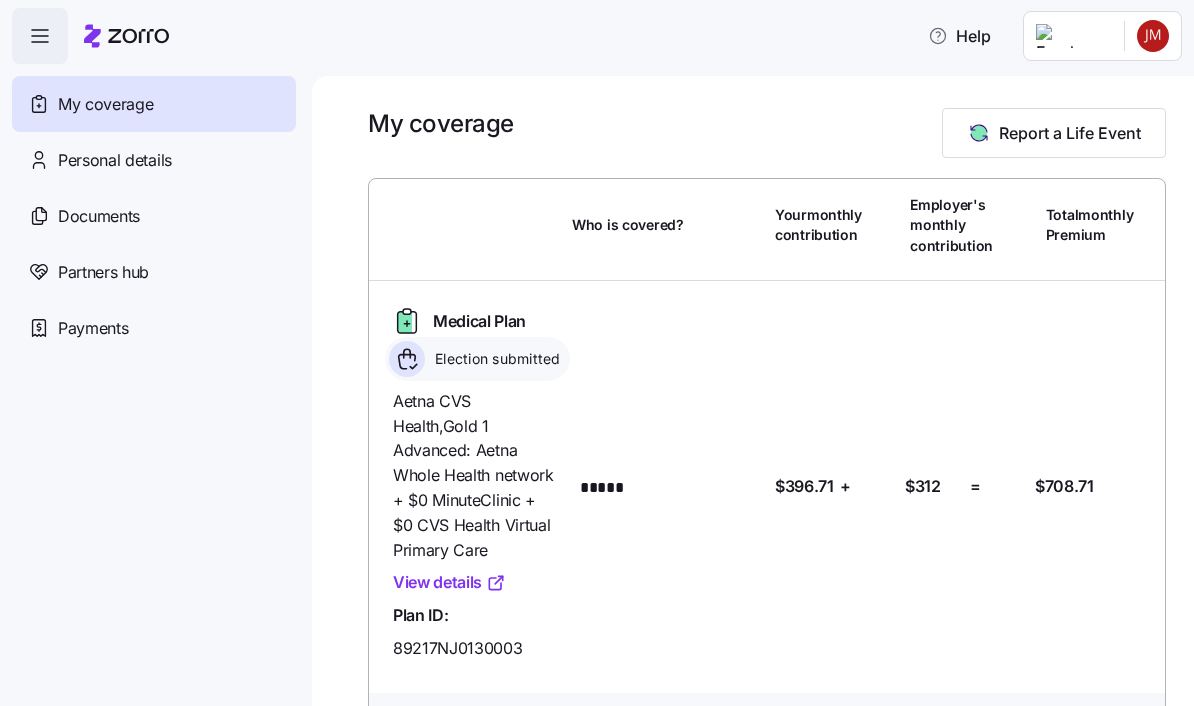 scroll, scrollTop: 0, scrollLeft: 0, axis: both 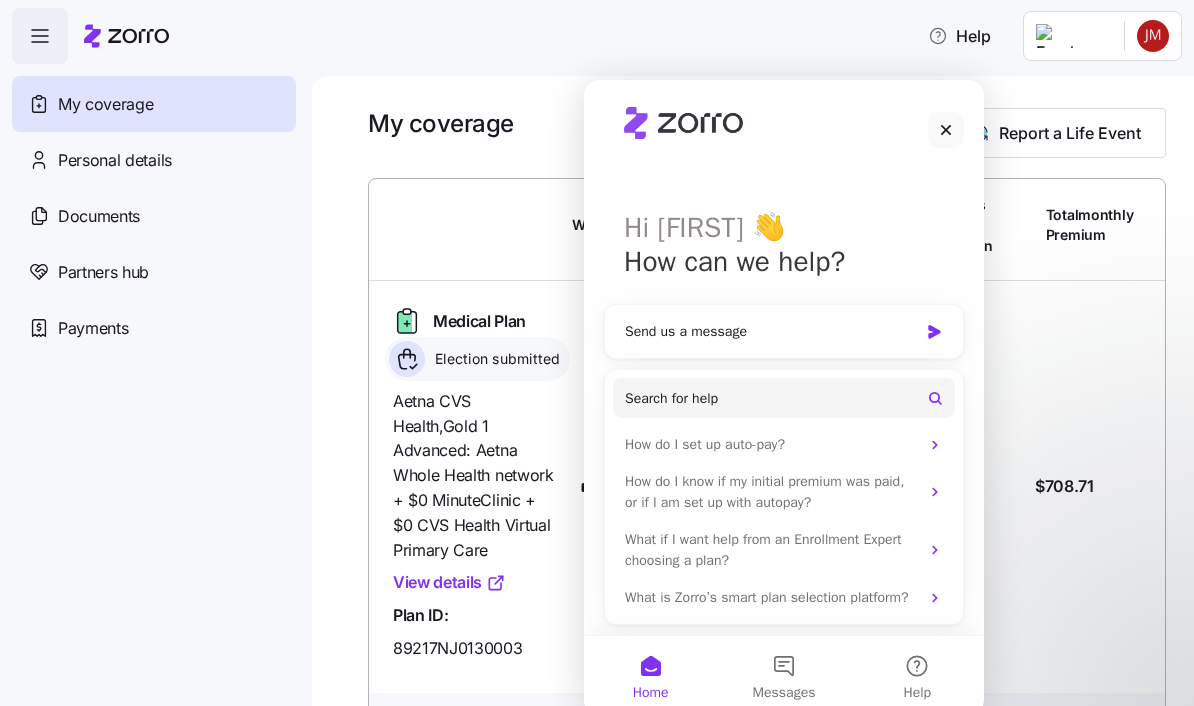 click on "Medical Plan Election submitted Aetna CVS Health , Gold 1 Advanced: Aetna Whole Health network + $0 MinuteClinic + $0 CVS Health Virtual Primary Care View details Plan ID: [PLAN_ID] Who is covered? ***** Your contribution: $396.71 + Employer's contribution: $312 = Total Premium: $708.71" at bounding box center [767, 487] 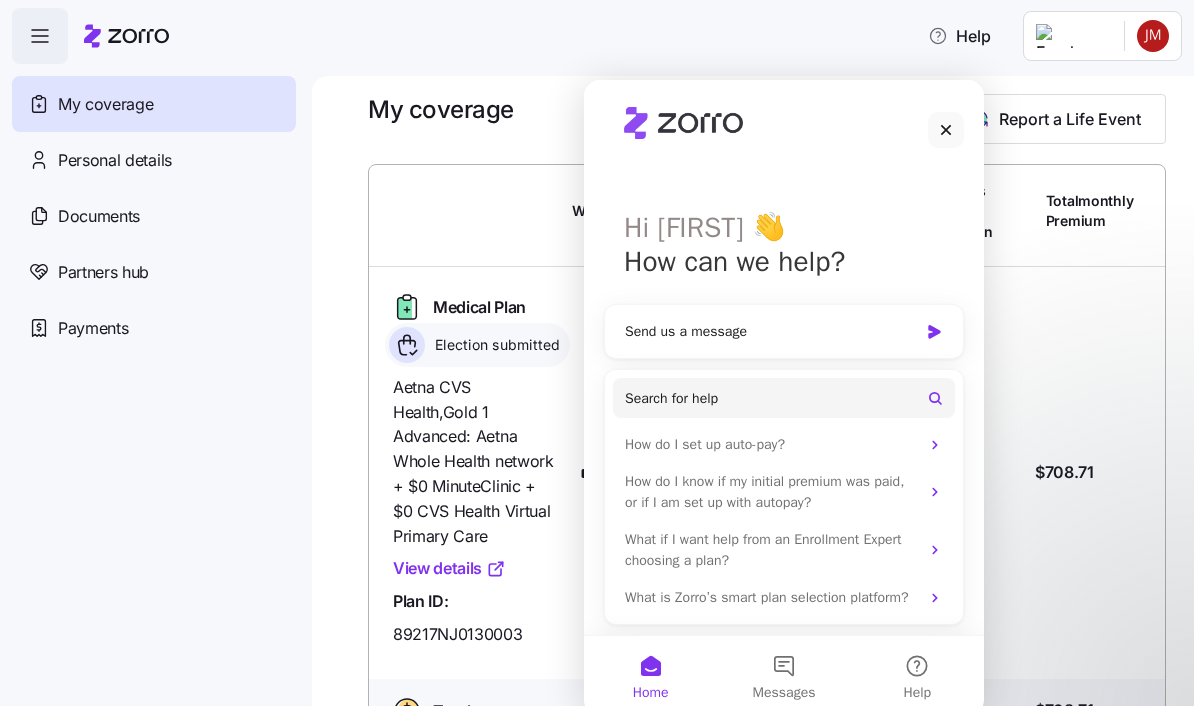scroll, scrollTop: 15, scrollLeft: 0, axis: vertical 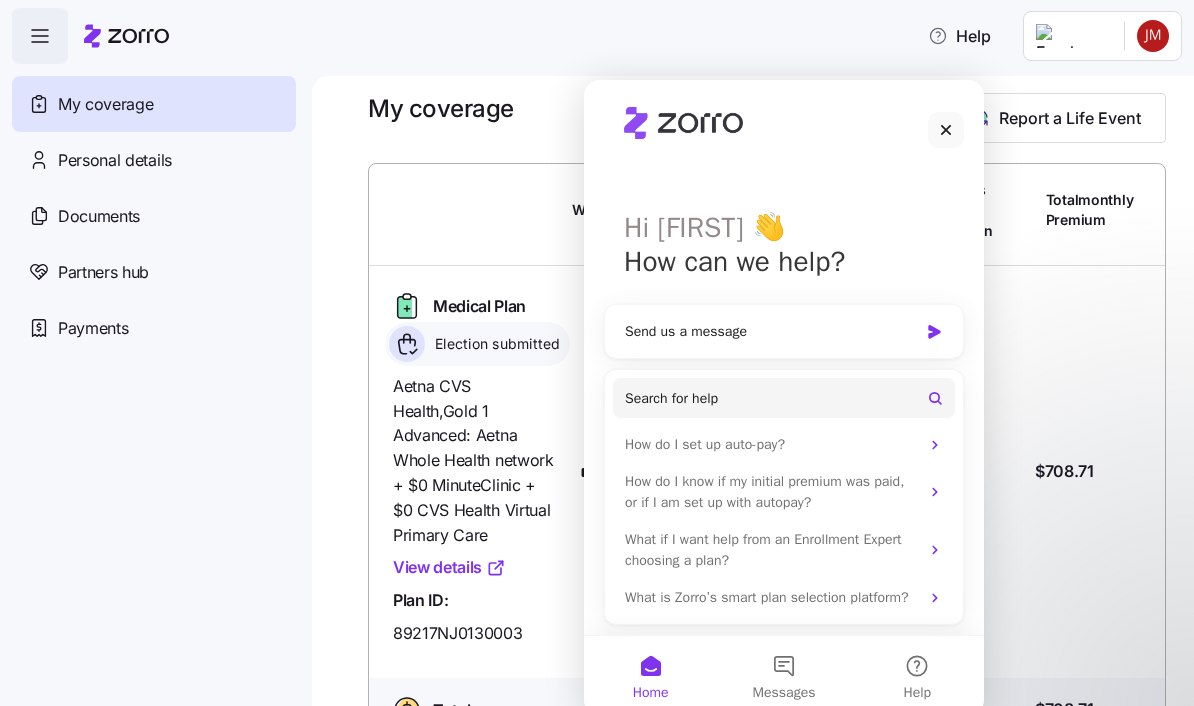 click at bounding box center [946, 130] 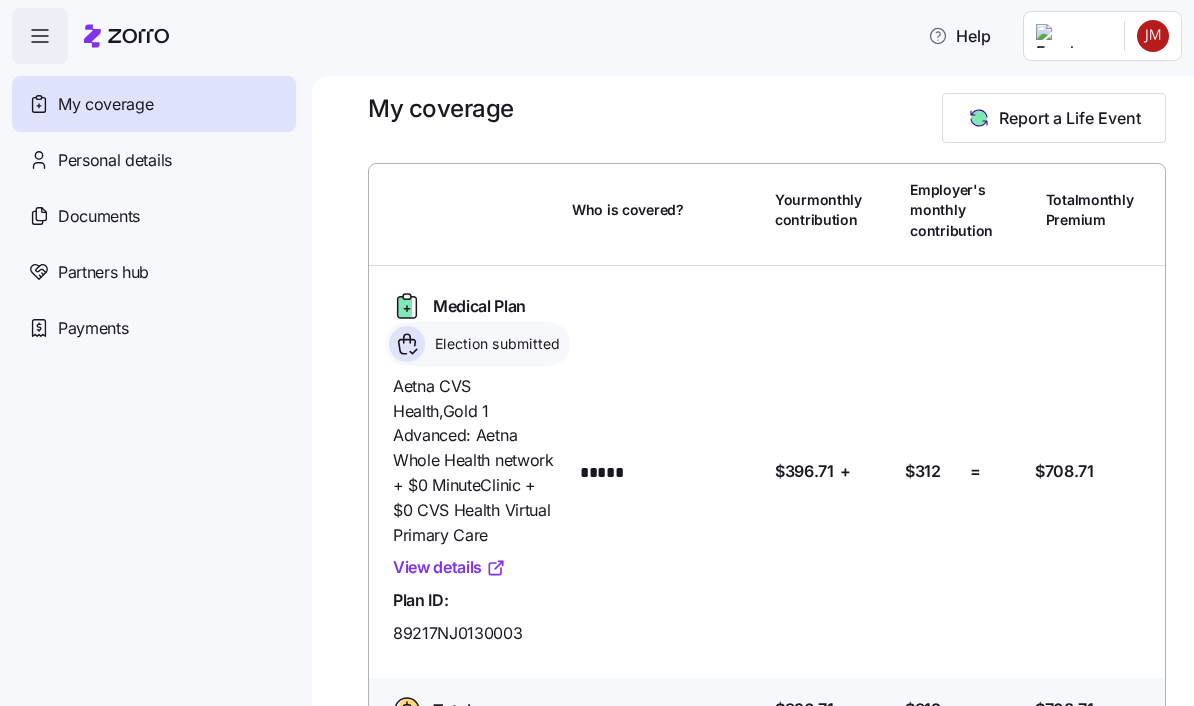click on "Personal details" at bounding box center (115, 160) 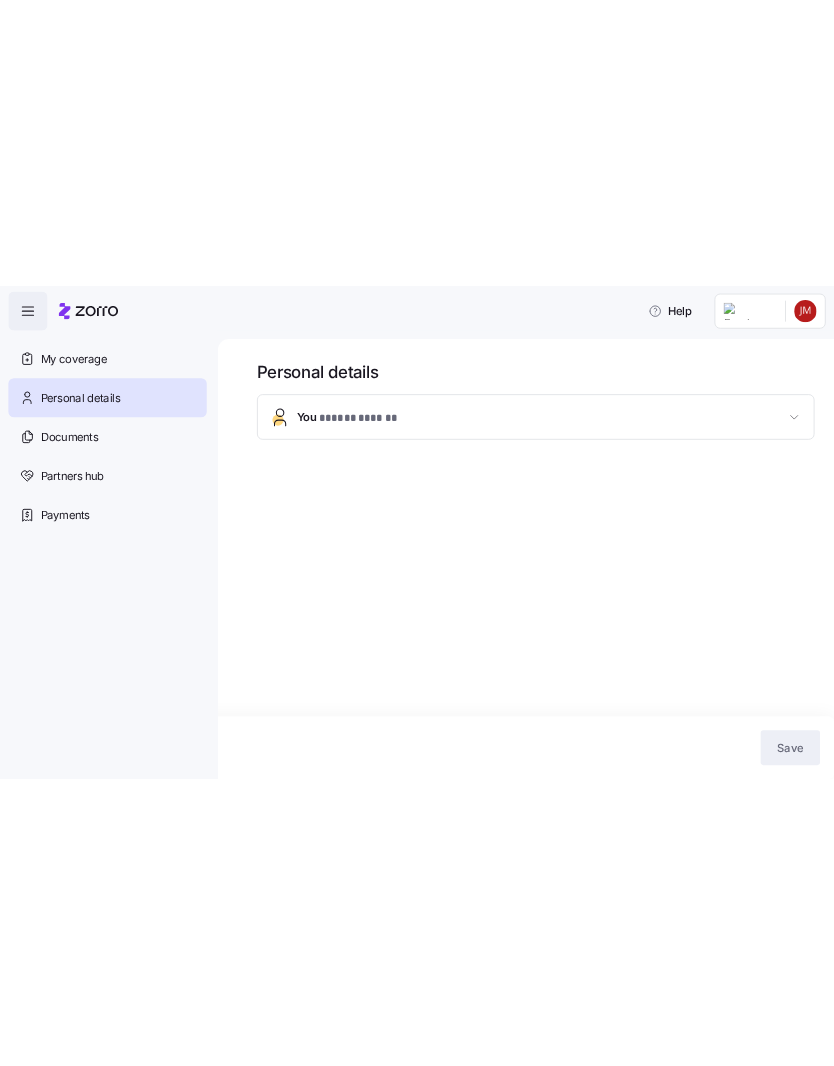 scroll, scrollTop: 0, scrollLeft: 0, axis: both 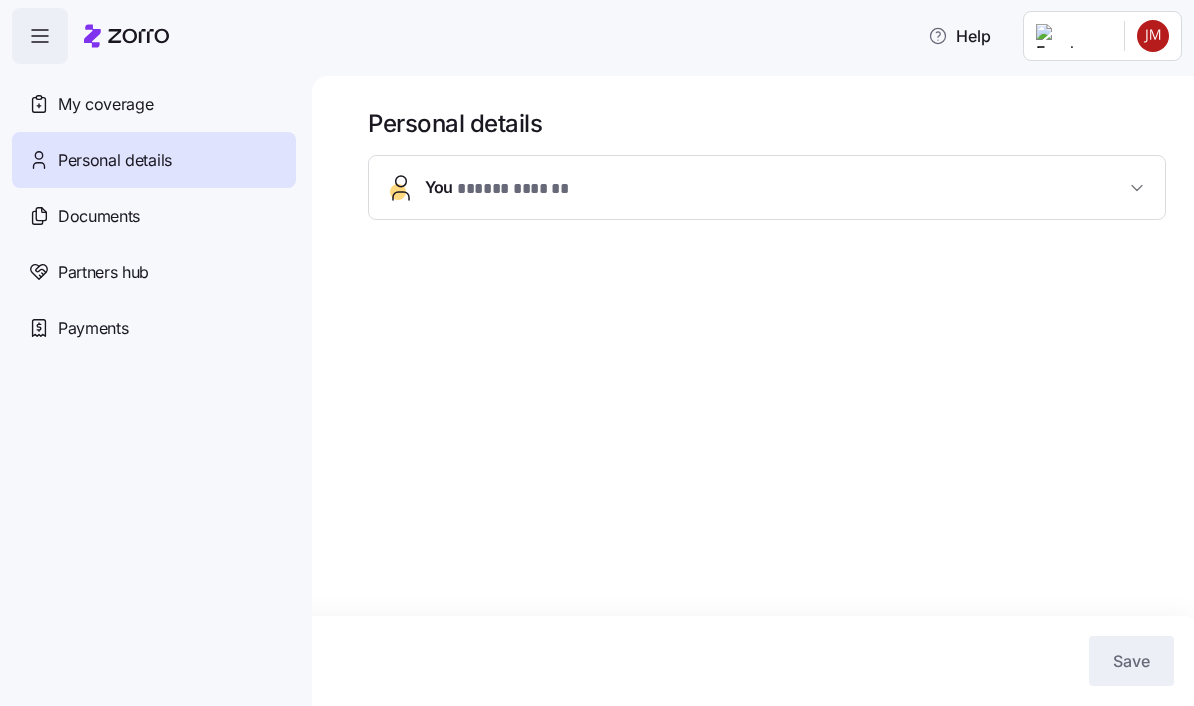 click on "Documents" at bounding box center [99, 216] 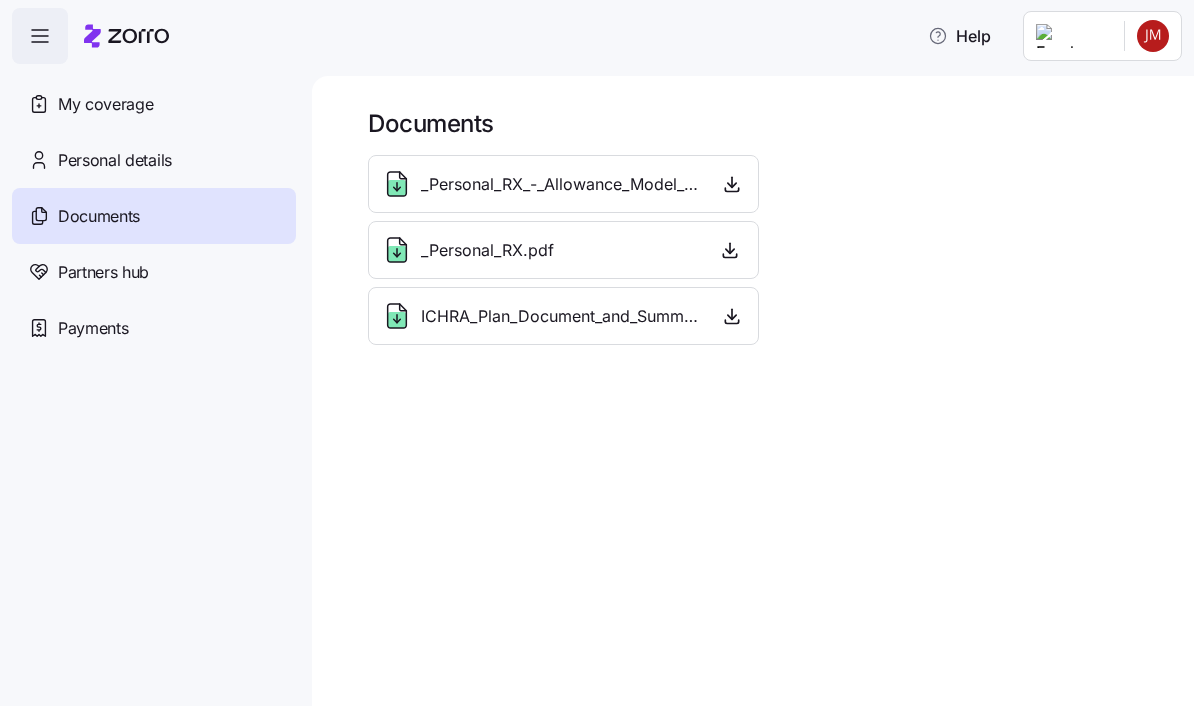 click on "ICHRA_Plan_Document_and_Summary_Plan_Description_-_2025.pdf" at bounding box center (561, 316) 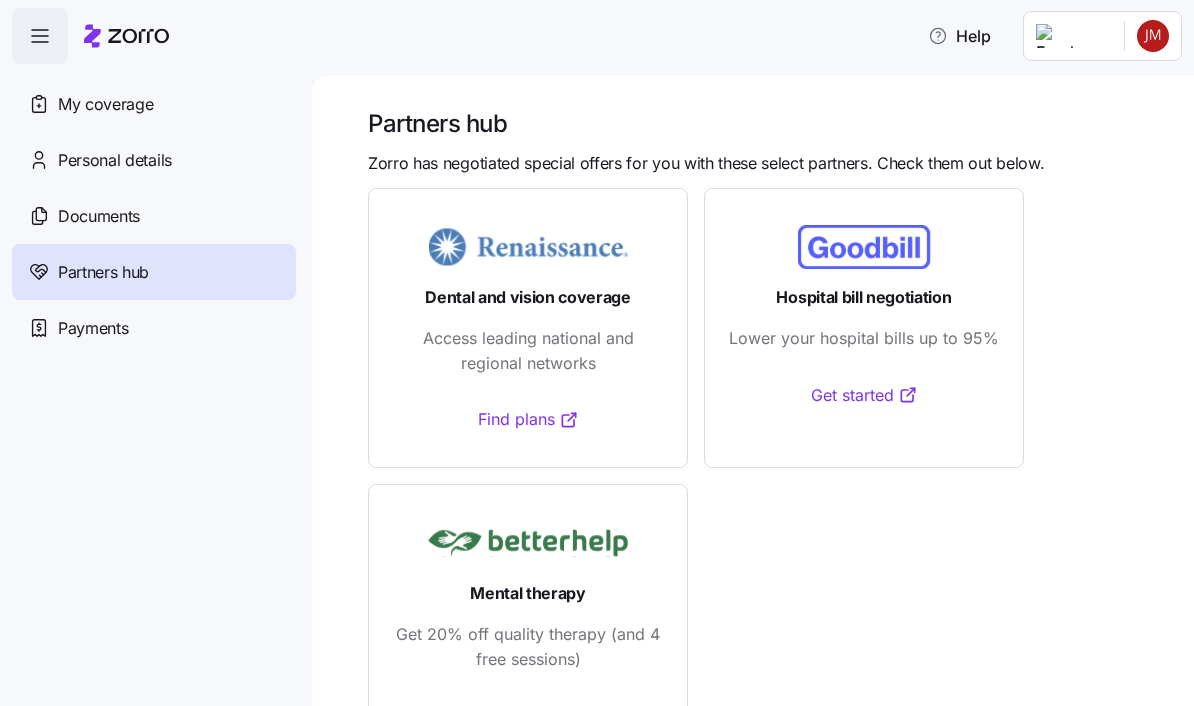 click on "Dental and vision coverage Access leading national and regional networks Find plans" at bounding box center [528, 328] 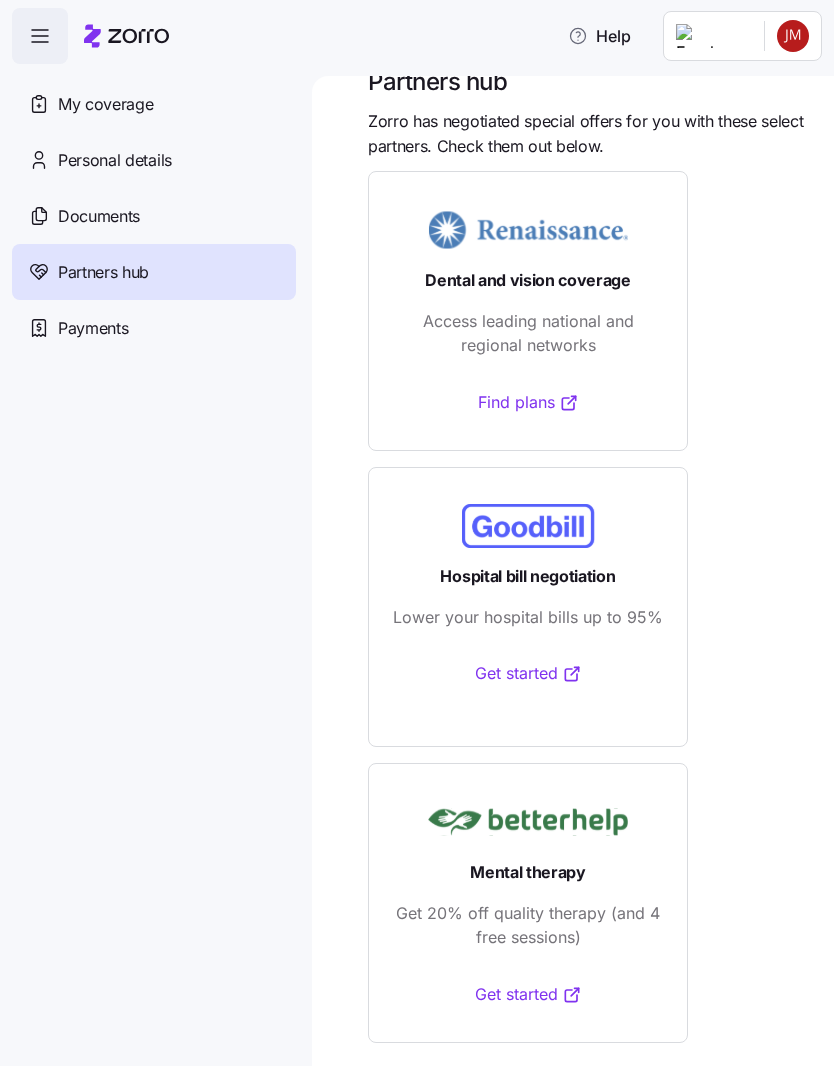 scroll, scrollTop: 41, scrollLeft: 0, axis: vertical 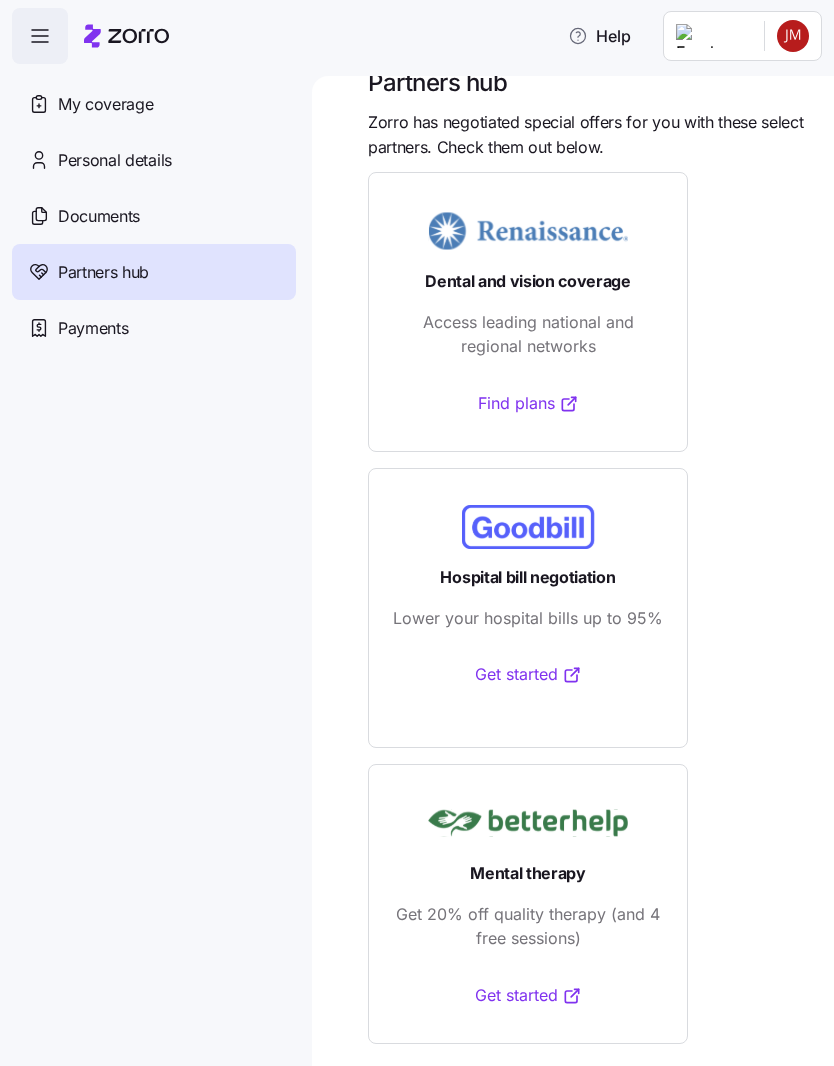 click 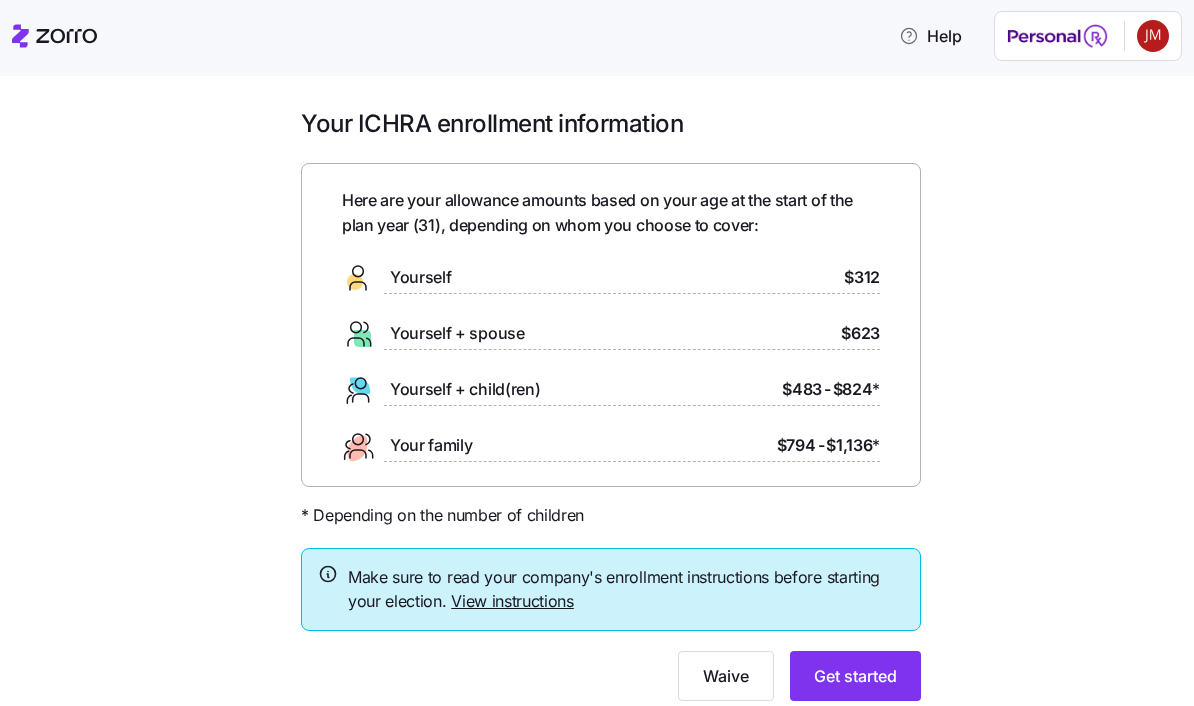 scroll, scrollTop: 0, scrollLeft: 0, axis: both 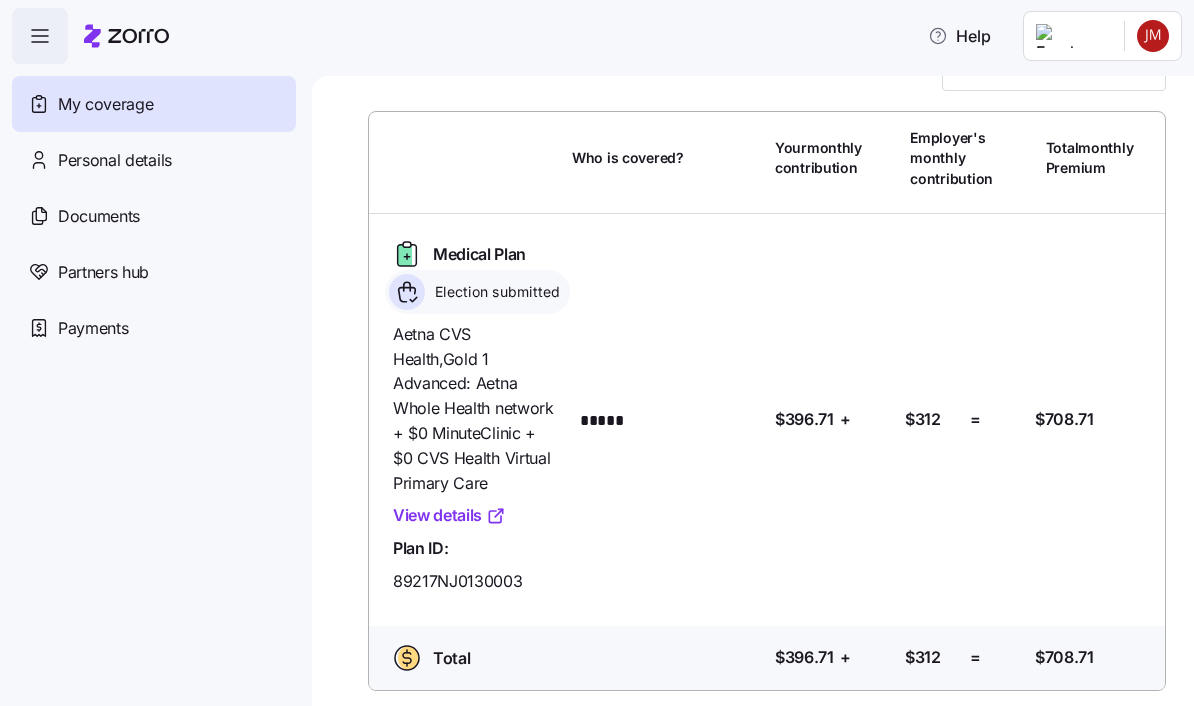 click on "Election submitted" at bounding box center (477, 292) 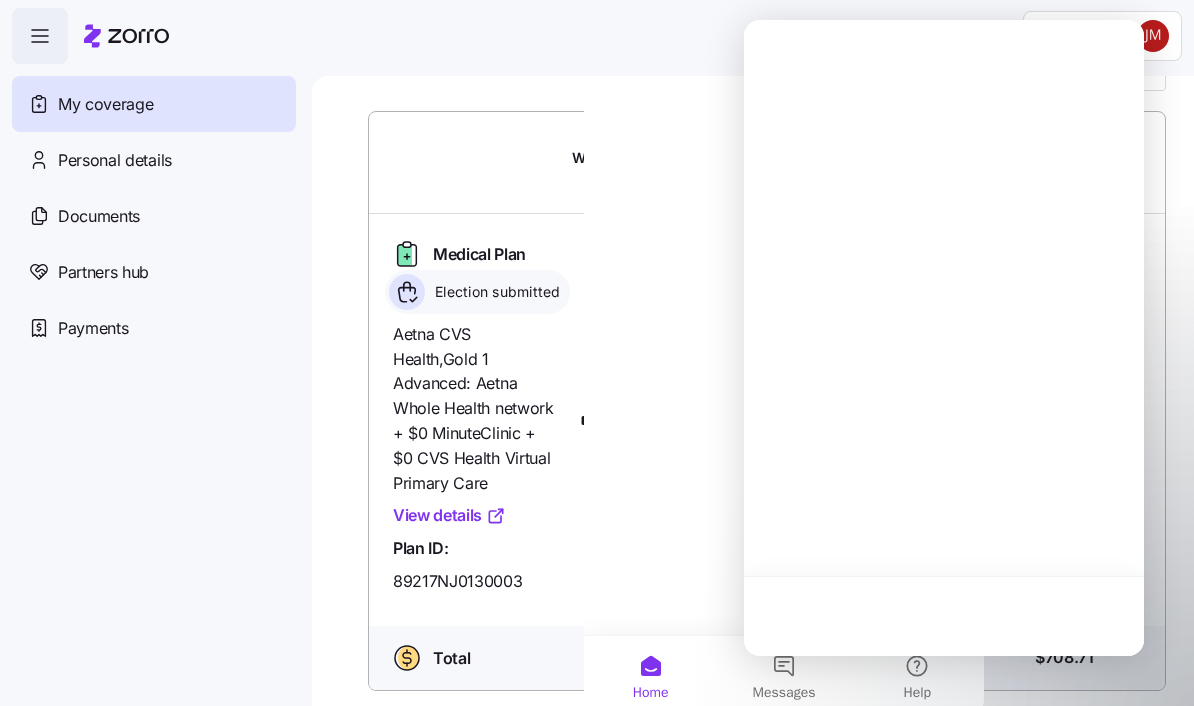 scroll, scrollTop: 0, scrollLeft: 0, axis: both 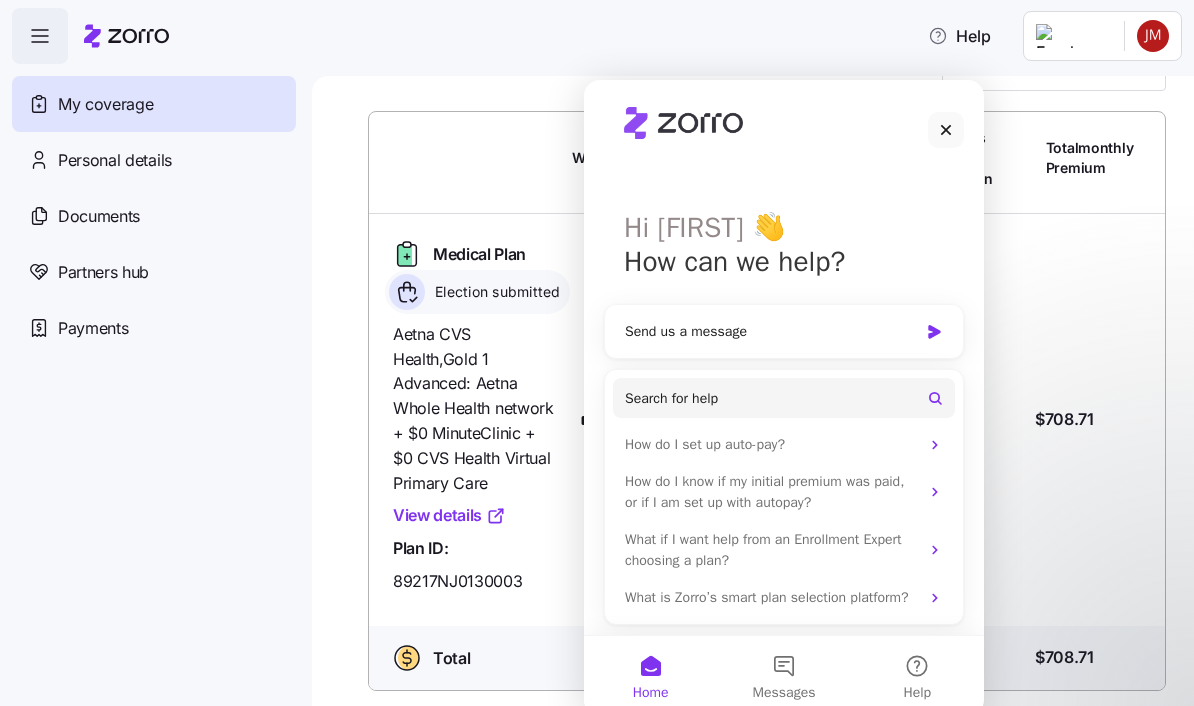 click on "Send us a message" at bounding box center [771, 331] 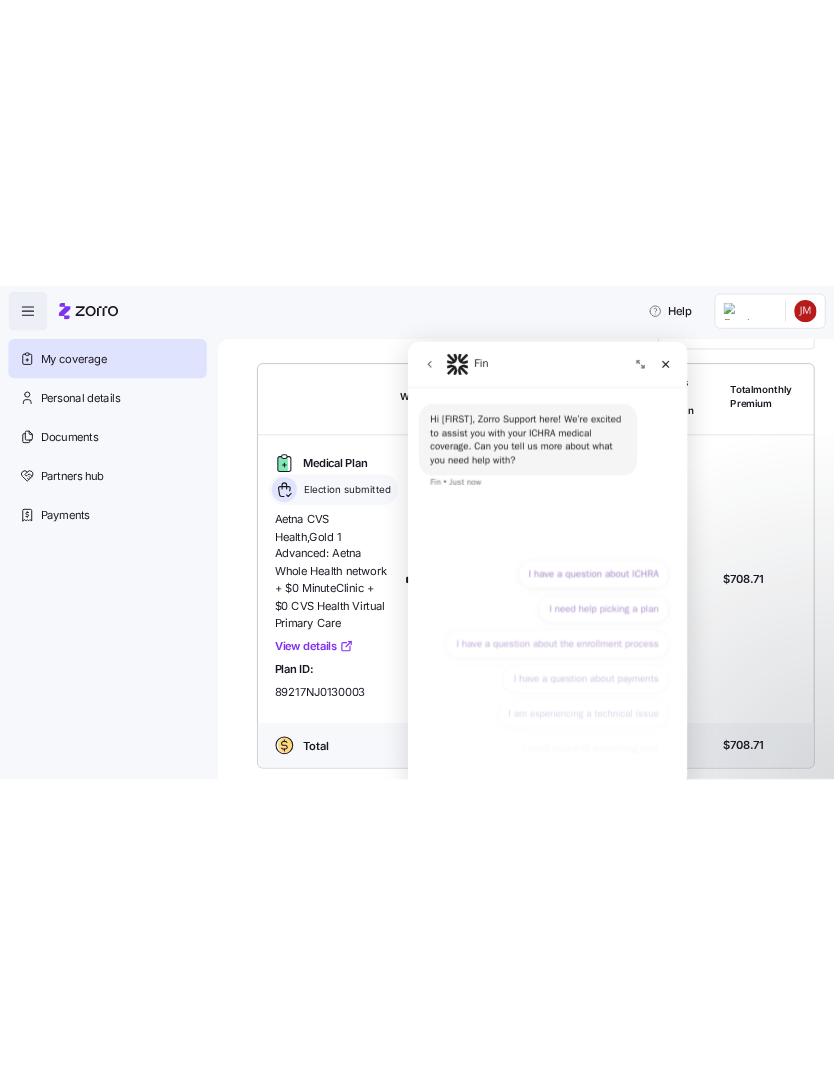 scroll, scrollTop: 0, scrollLeft: 0, axis: both 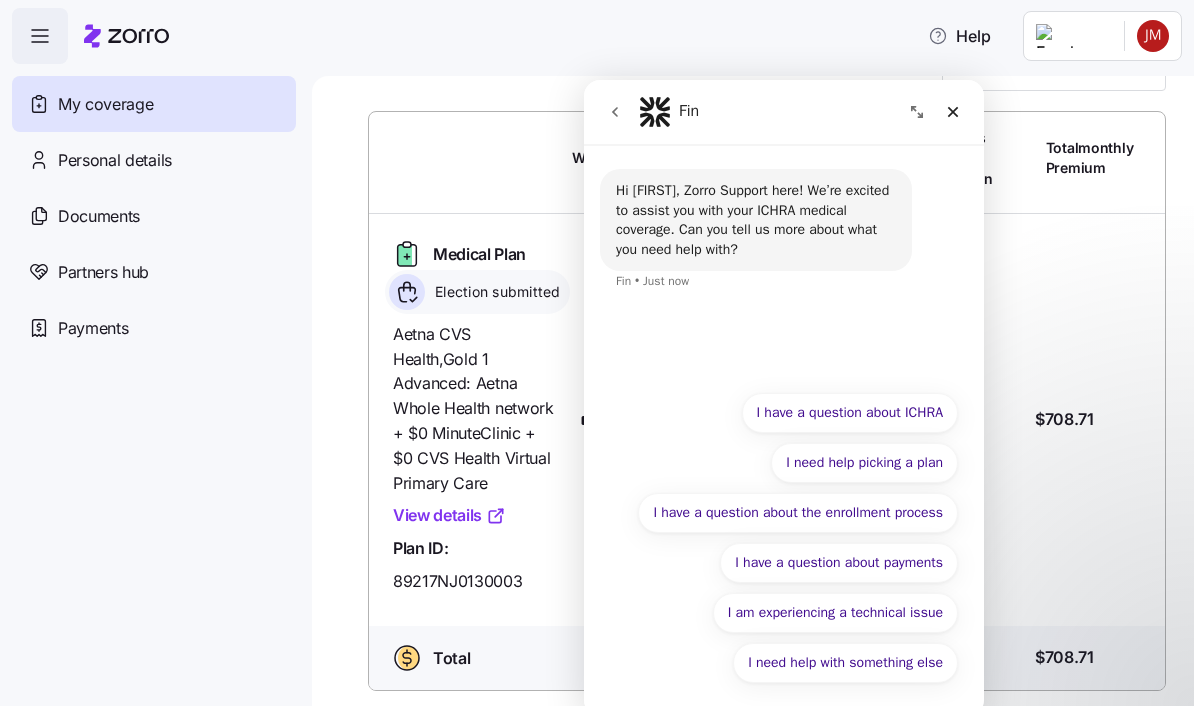 click on "I have a question about the enrollment process" at bounding box center [798, 513] 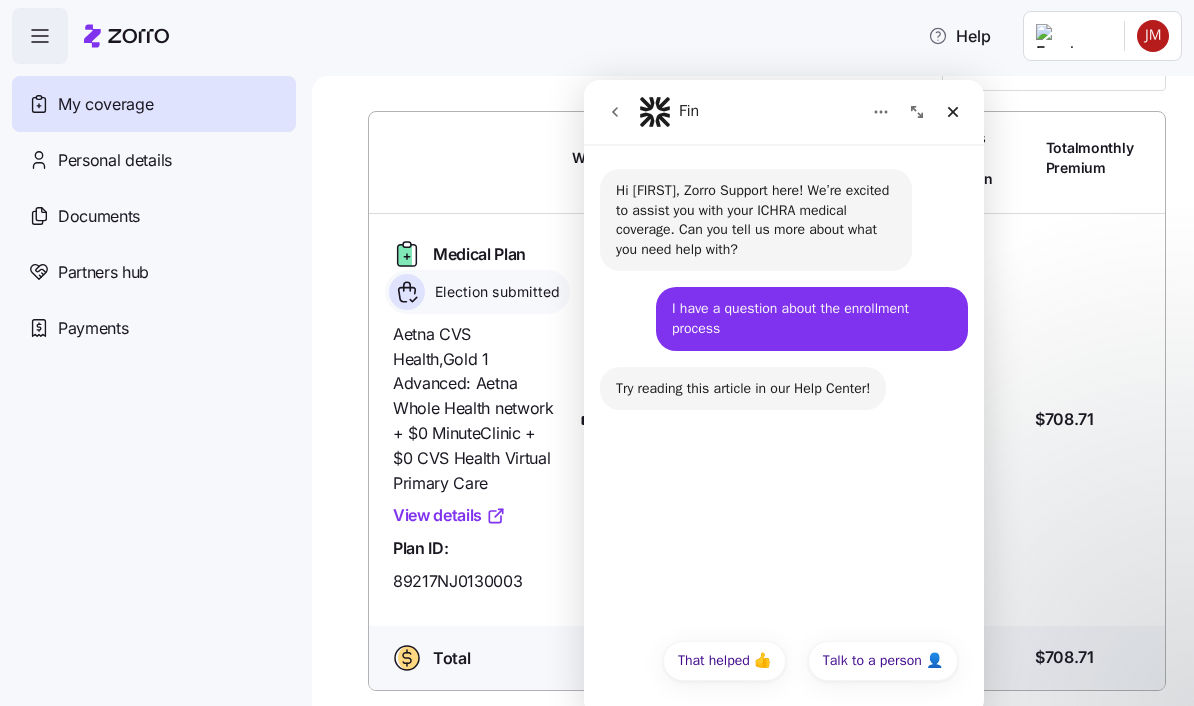 click on "Hi James, Zorro Support here! We’re excited to assist you with your ICHRA medical coverage. Can you tell us more about what you need help with? Fin    •   Just now I have a question about the enrollment process James    •   Just now Try reading this article in our Help Center!  Fin    •   Just now" at bounding box center (784, 386) 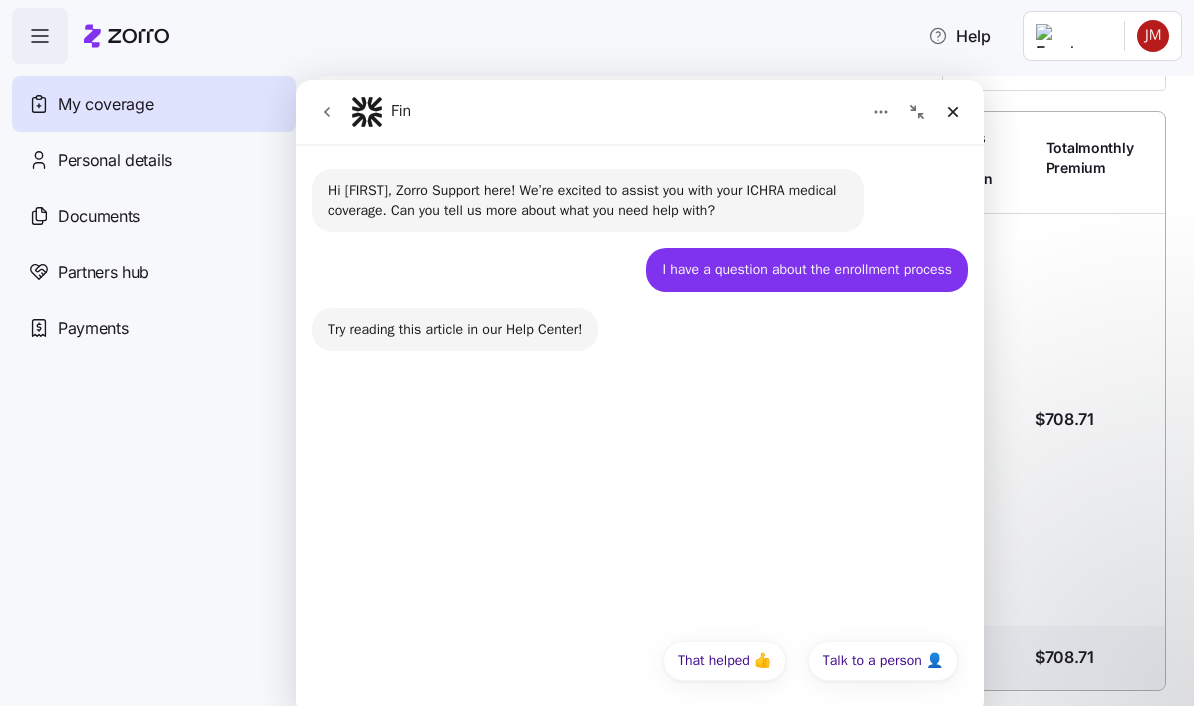 click on "Medical Plan Election submitted Aetna CVS Health , Gold 1 Advanced: Aetna Whole Health network + $0 MinuteClinic + $0 CVS Health Virtual Primary Care View details Plan ID: [PLAN_ID] Who is covered? ***** Your contribution: $396.71 + Employer's contribution: $312 = Total Premium: $708.71" at bounding box center (767, 420) 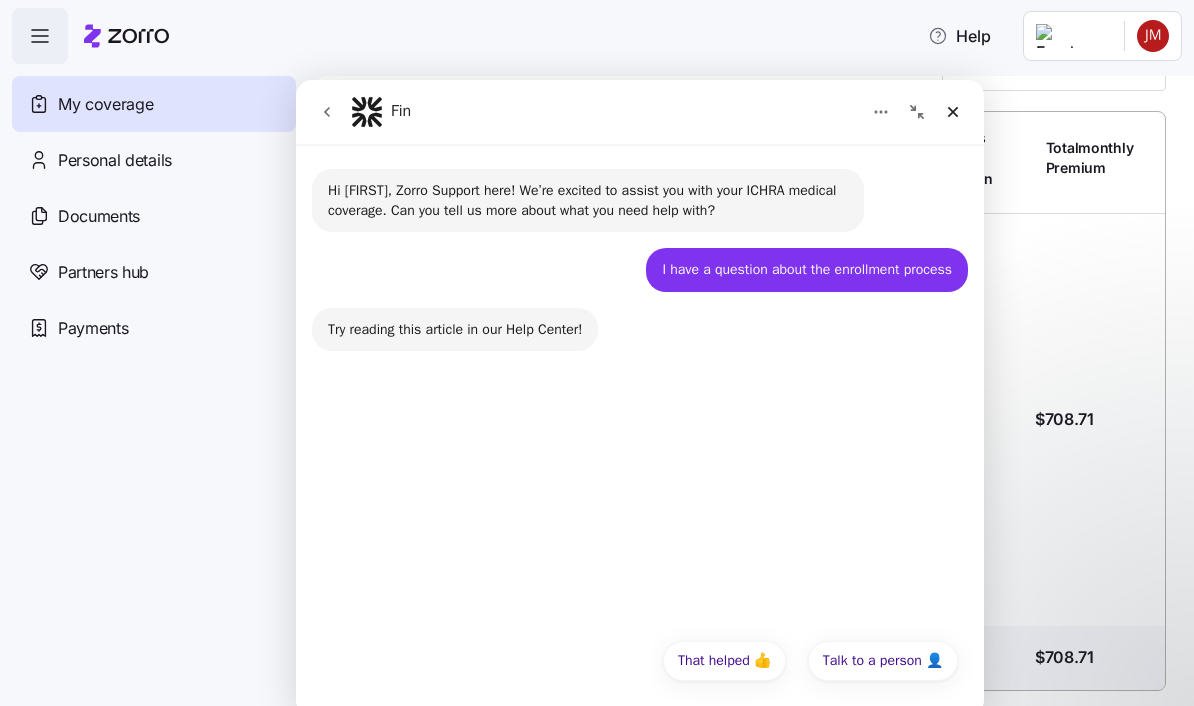 click on "Hi James, Zorro Support here! We’re excited to assist you with your ICHRA medical coverage. Can you tell us more about what you need help with? Fin    •   Just now I have a question about the enrollment process James    •   Just now Try reading this article in our Help Center!  Fin    •   Just now" at bounding box center (640, 386) 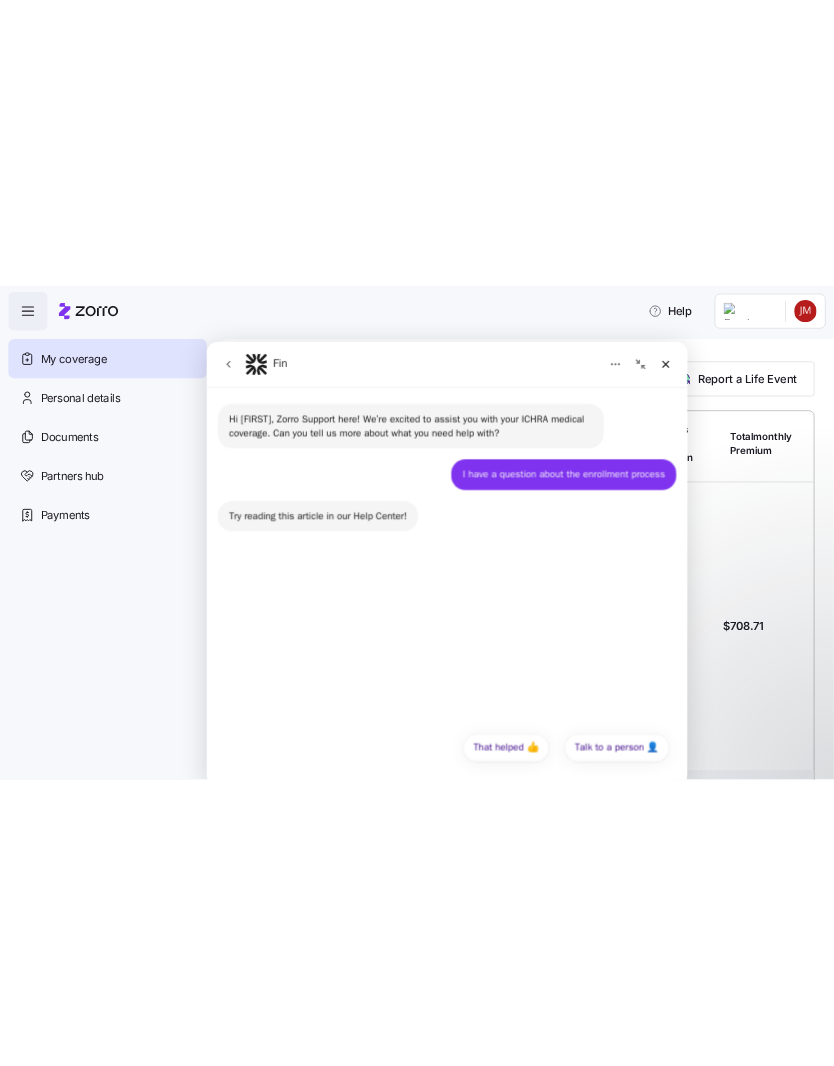 scroll, scrollTop: 0, scrollLeft: 0, axis: both 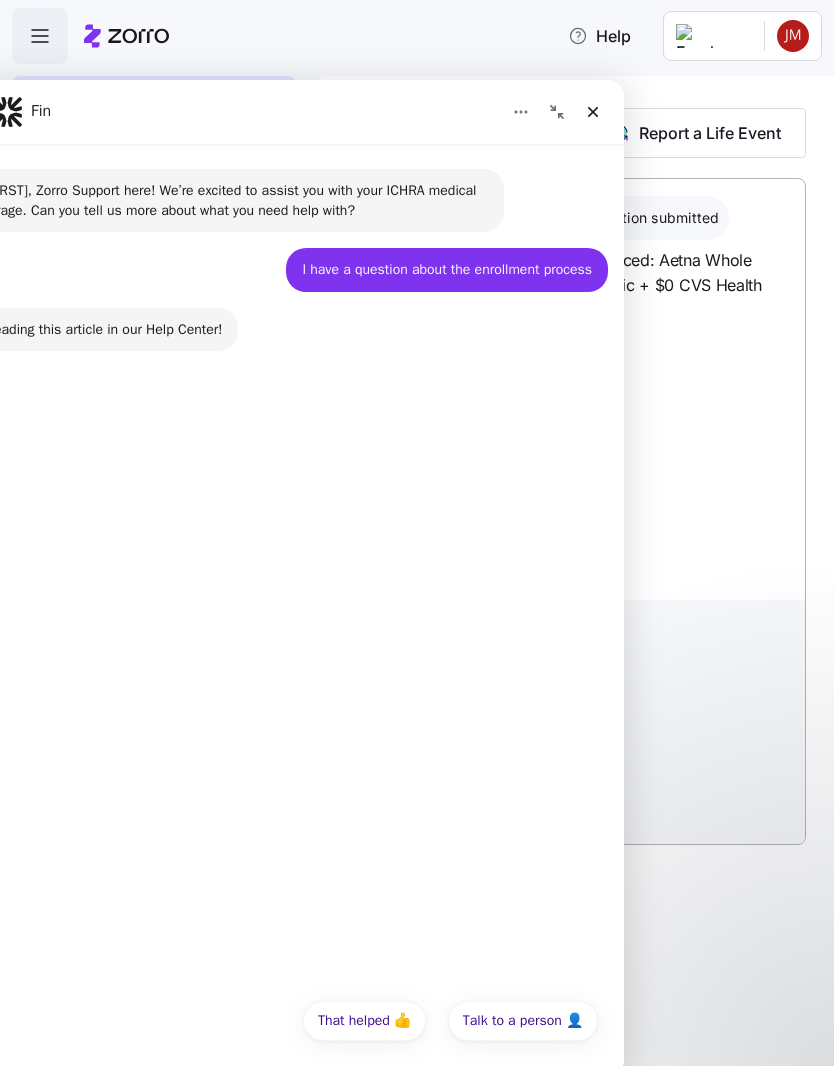 click 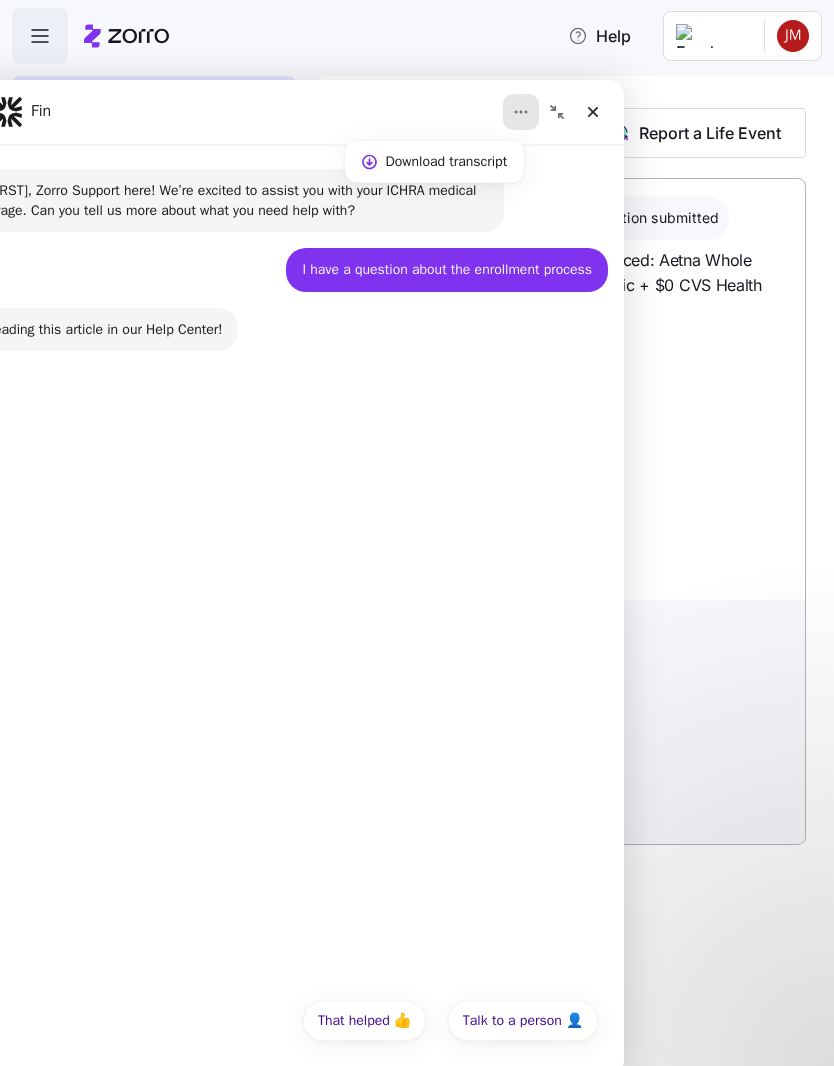 click on "Hi James, Zorro Support here! We’re excited to assist you with your ICHRA medical coverage. Can you tell us more about what you need help with? Fin    •   Just now" at bounding box center (280, 208) 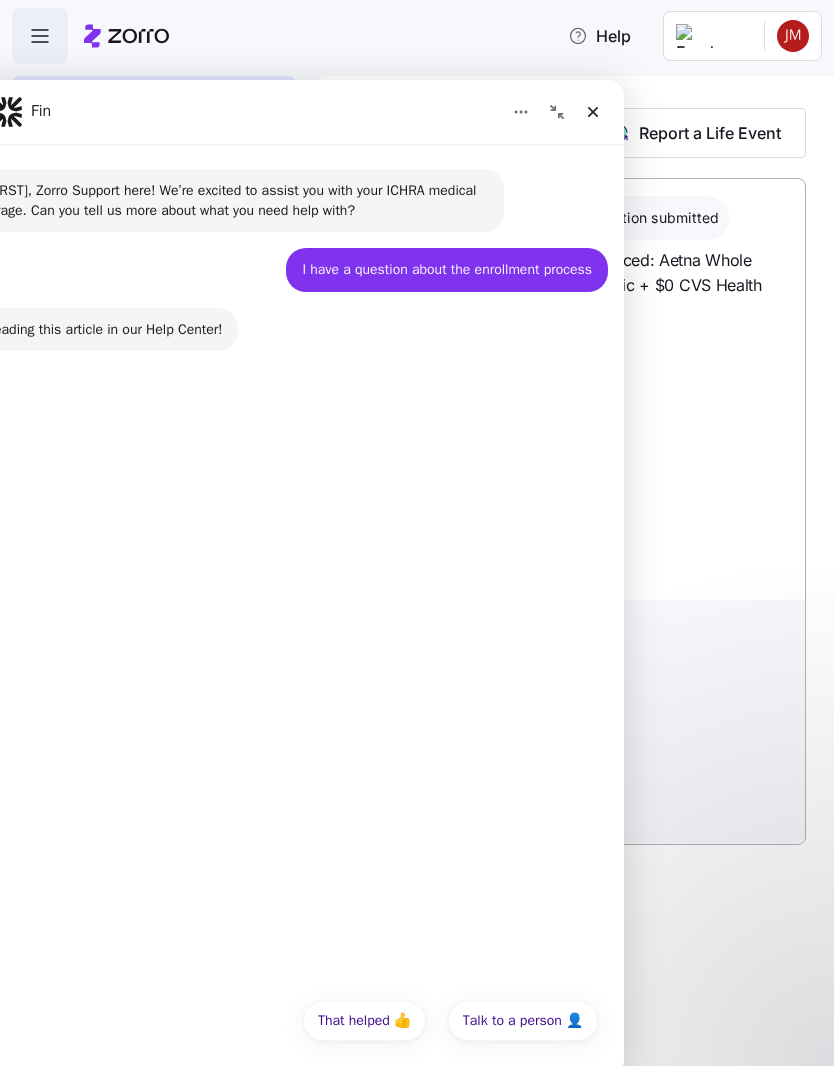 click on "Hi James, Zorro Support here! We’re excited to assist you with your ICHRA medical coverage. Can you tell us more about what you need help with? Fin    •   Just now I have a question about the enrollment process James    •   Just now Try reading this article in our Help Center!  Fin    •   Just now" at bounding box center (280, 566) 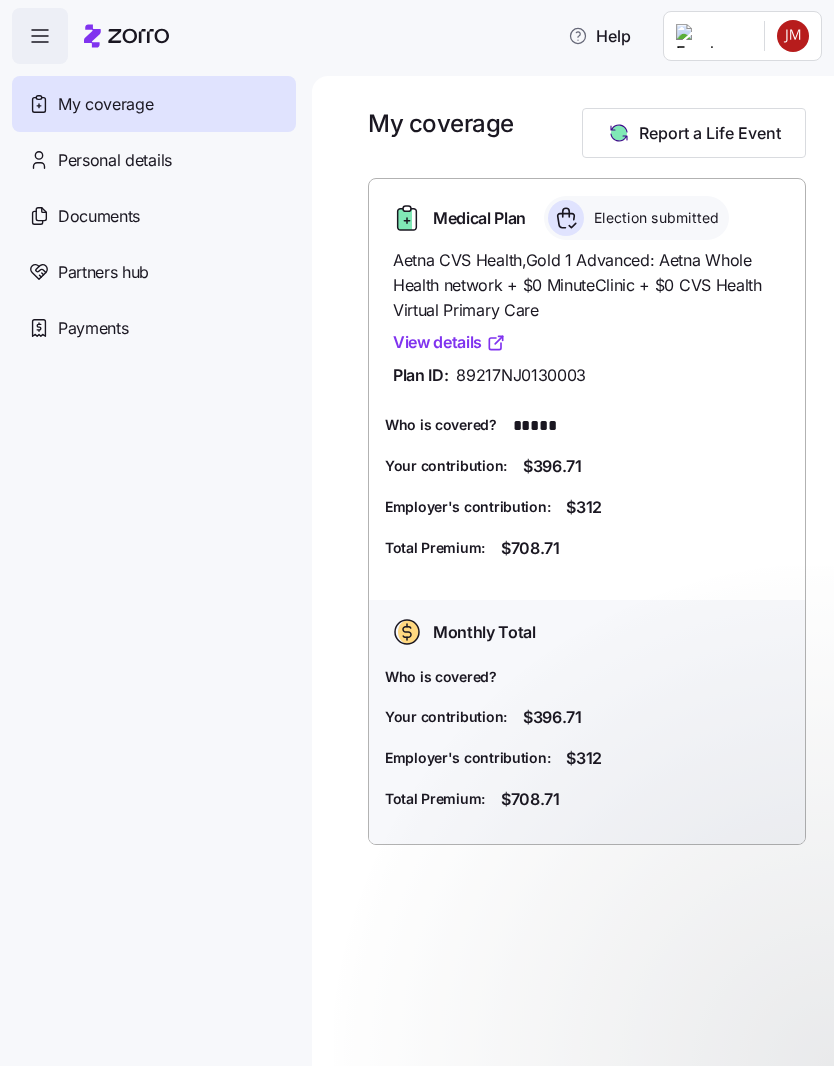 scroll, scrollTop: 0, scrollLeft: 0, axis: both 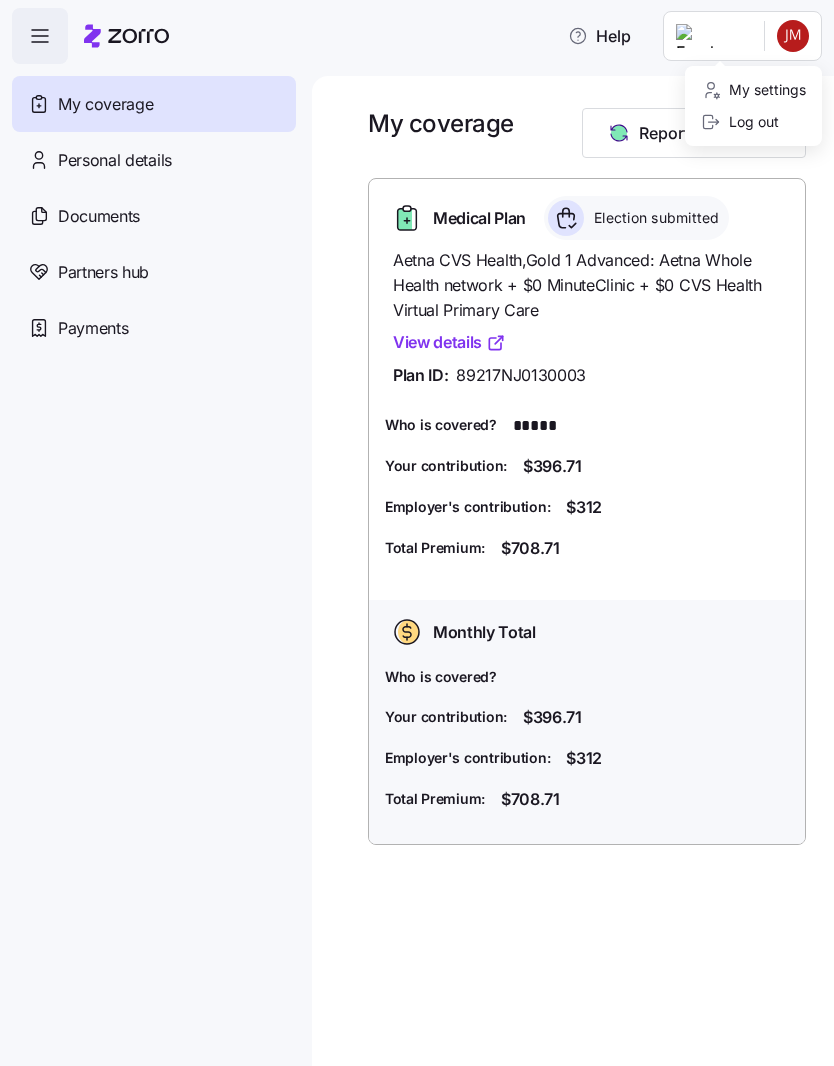 click on "My settings" at bounding box center (753, 90) 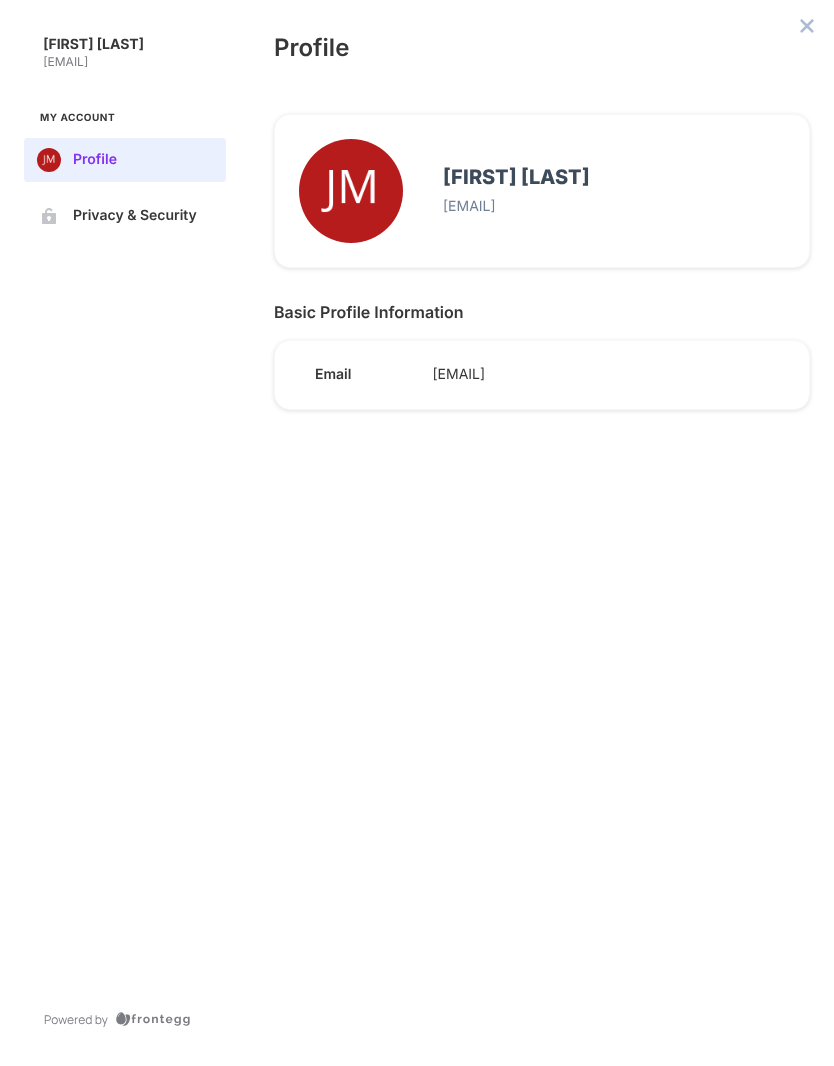 click on "James McNeil" at bounding box center [126, 45] 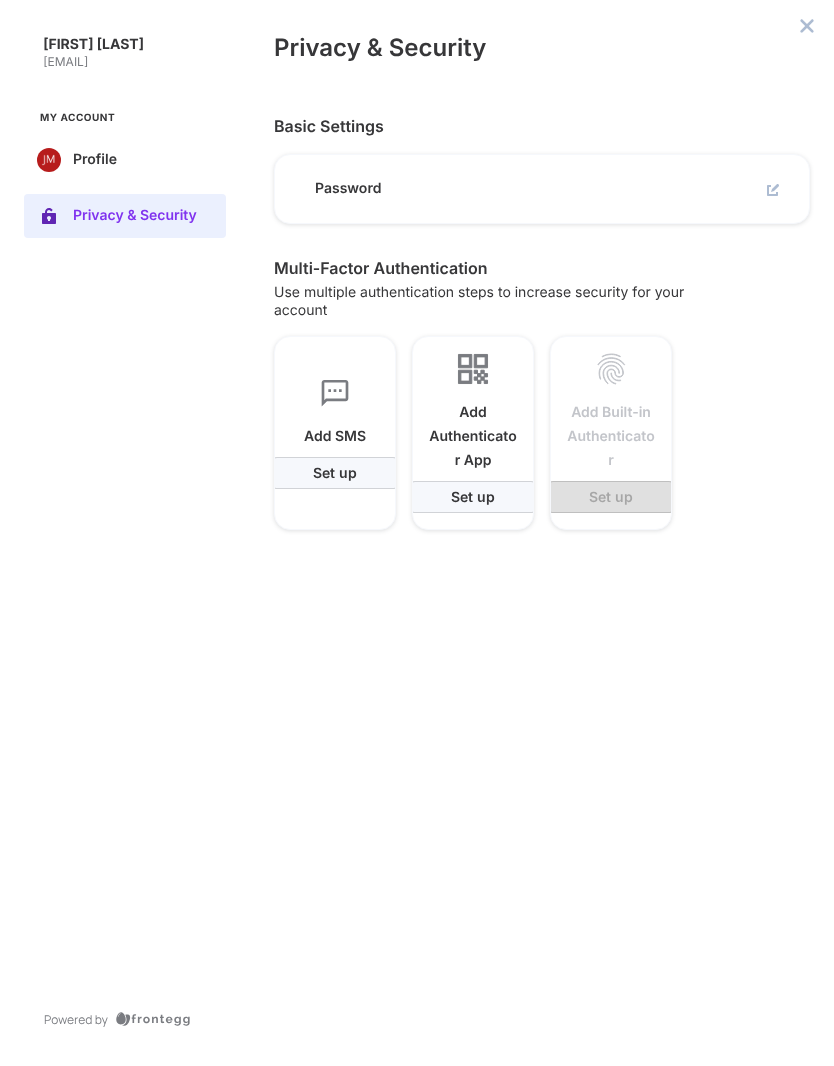 click at bounding box center [807, 26] 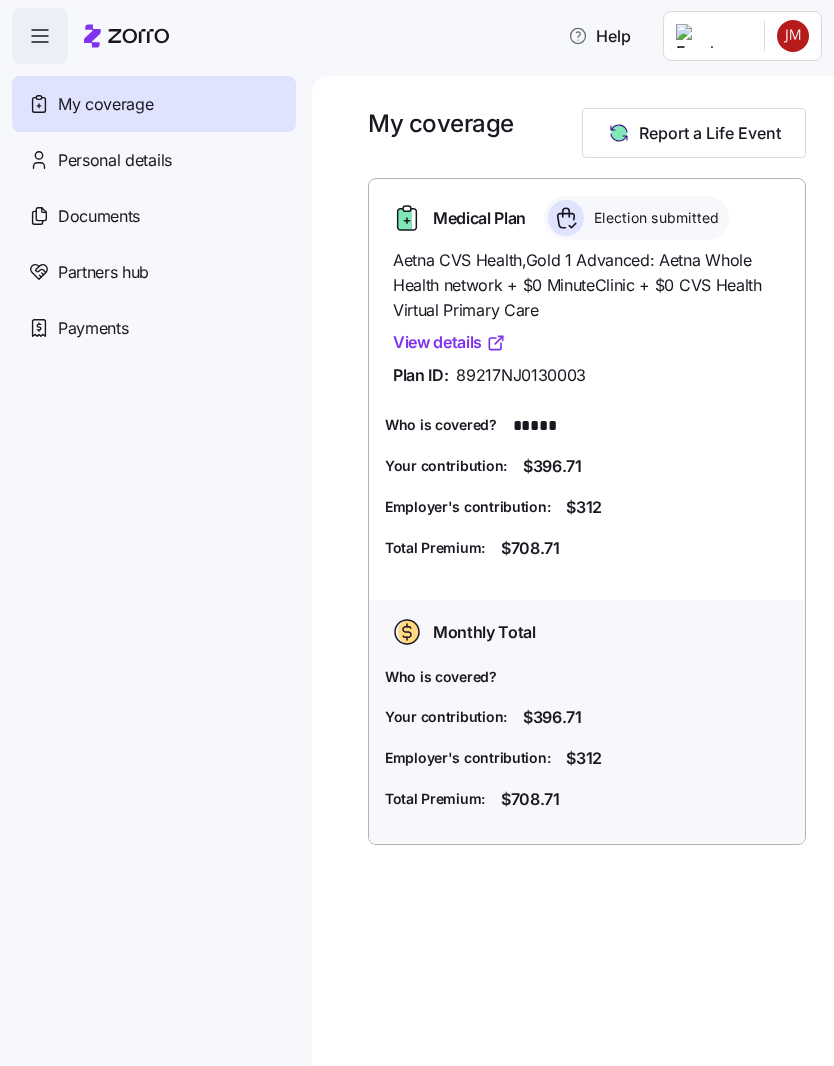 click on "My coverage Personal details Documents Partners hub Payments" at bounding box center [156, 565] 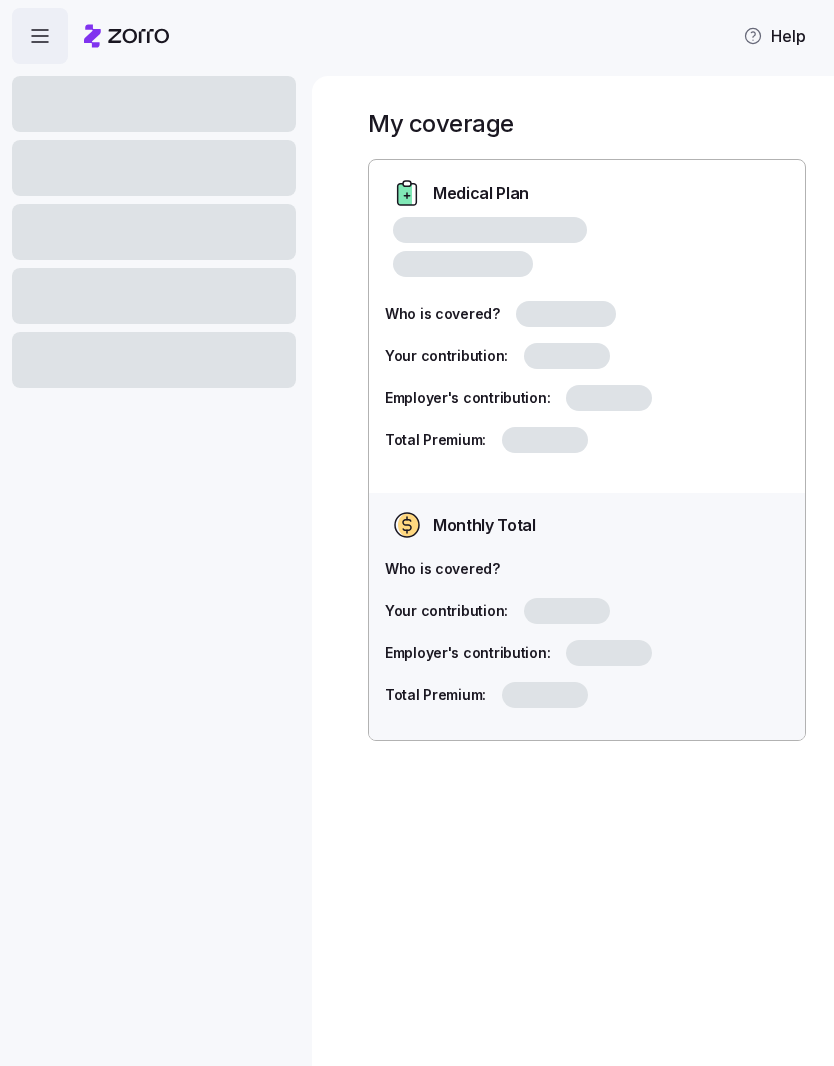 scroll, scrollTop: 0, scrollLeft: 0, axis: both 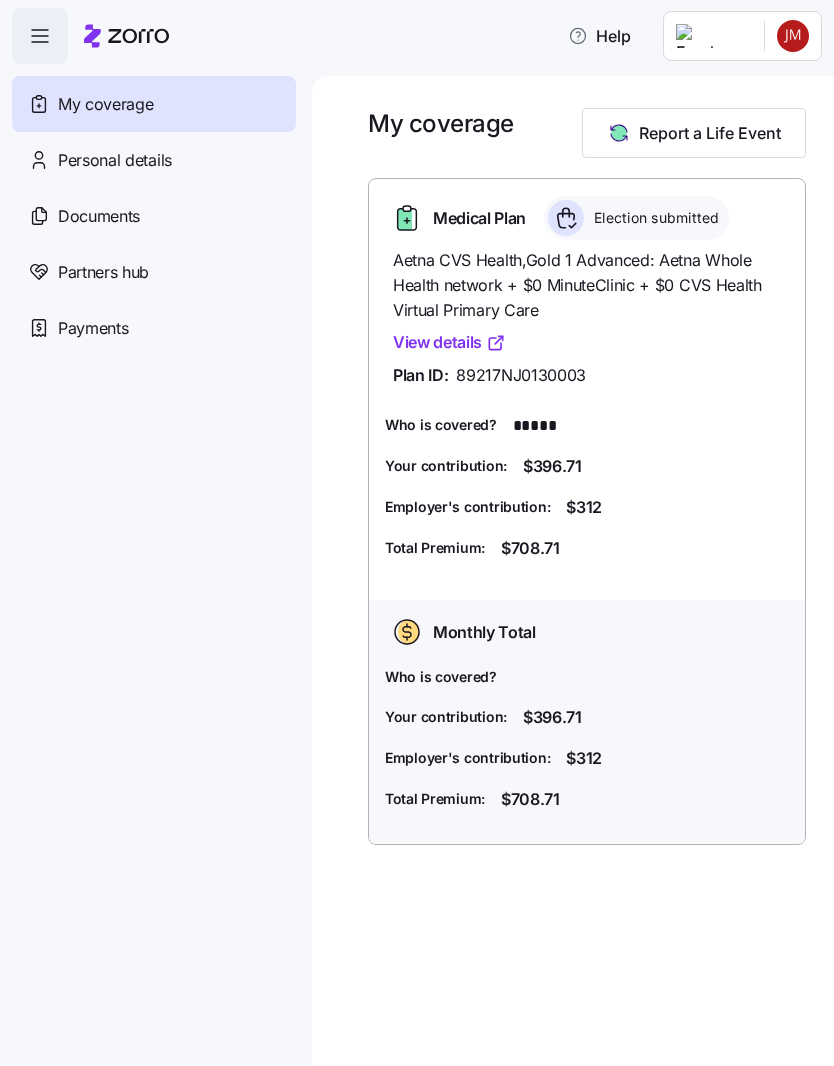 click on "Help" at bounding box center [599, 36] 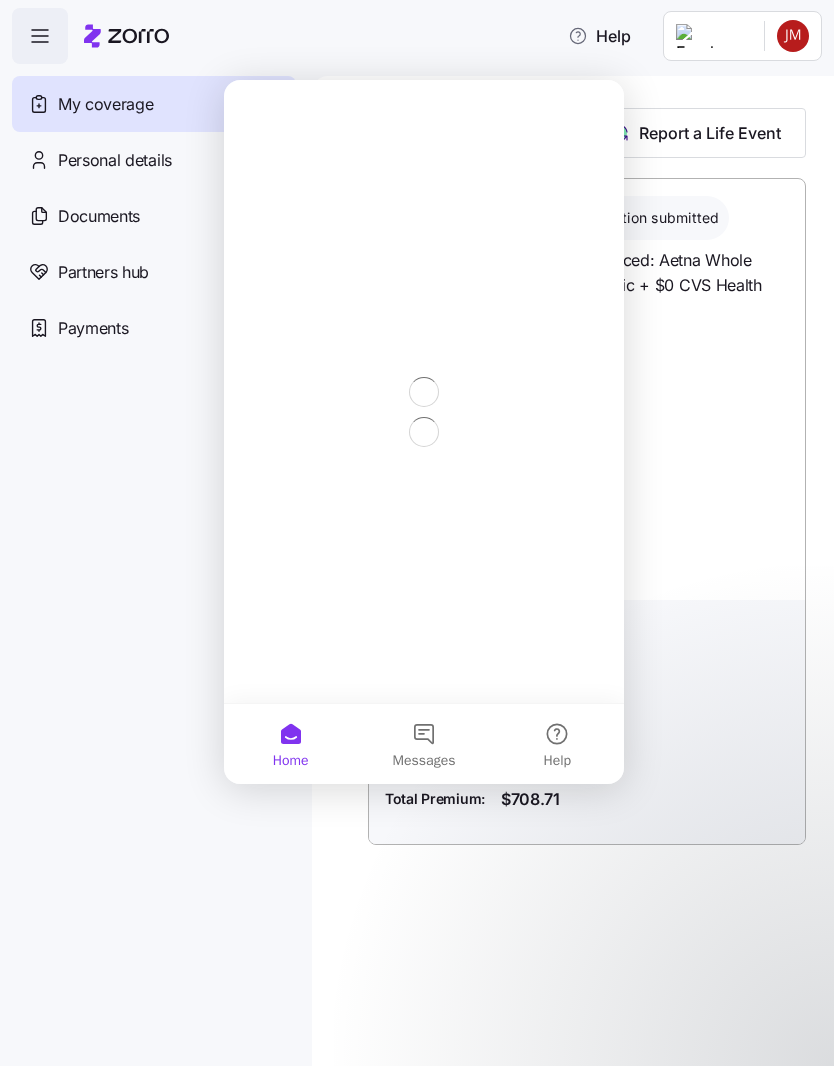 scroll, scrollTop: 0, scrollLeft: 0, axis: both 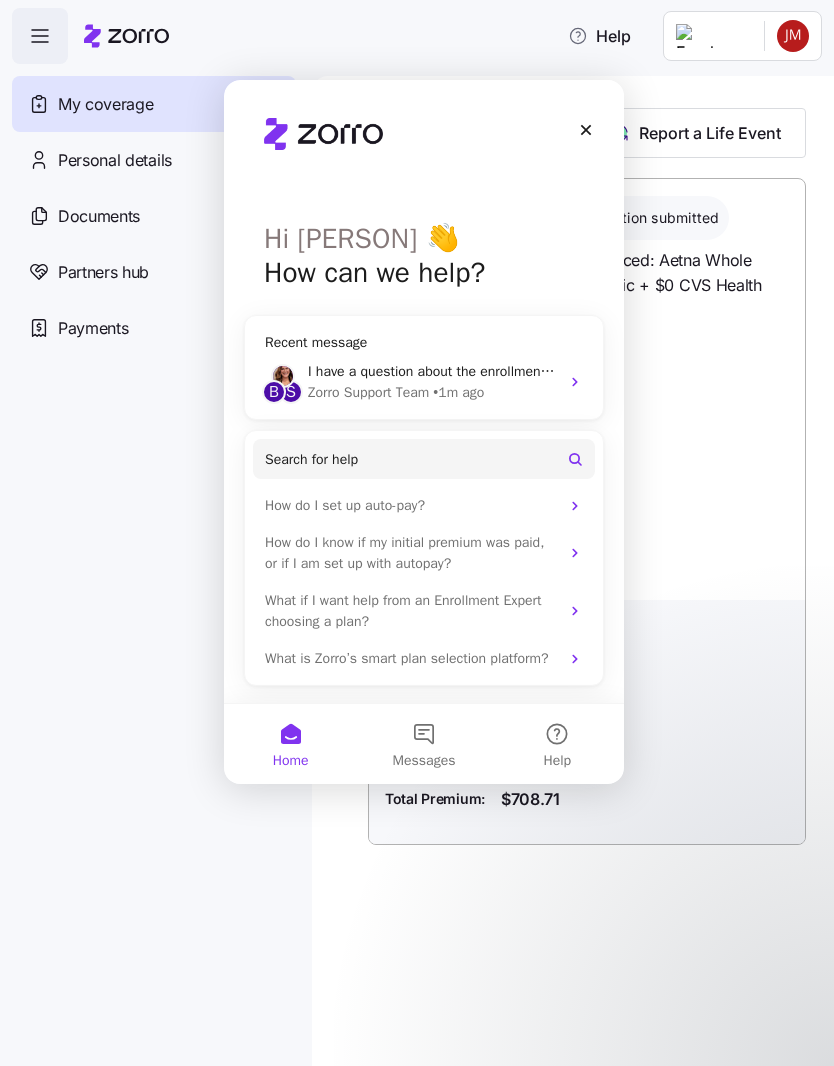 click on "Messages" at bounding box center (423, 744) 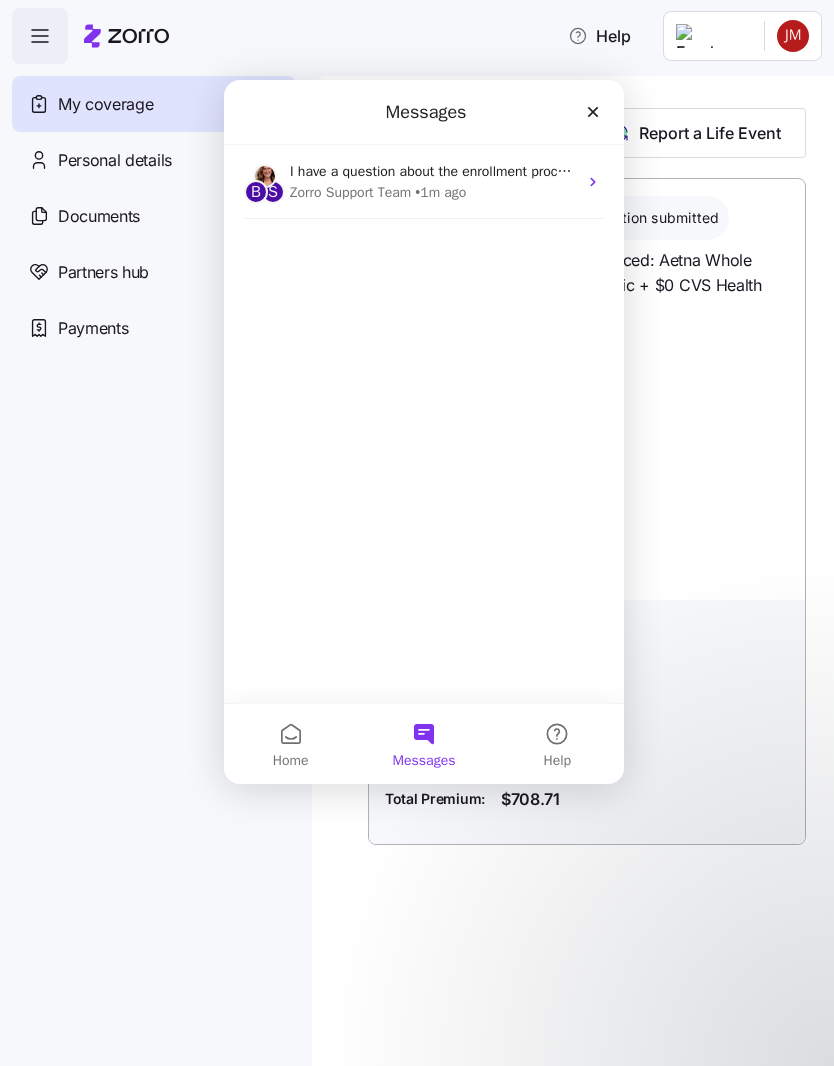click on "Zorro Support Team •  1m ago" at bounding box center [433, 192] 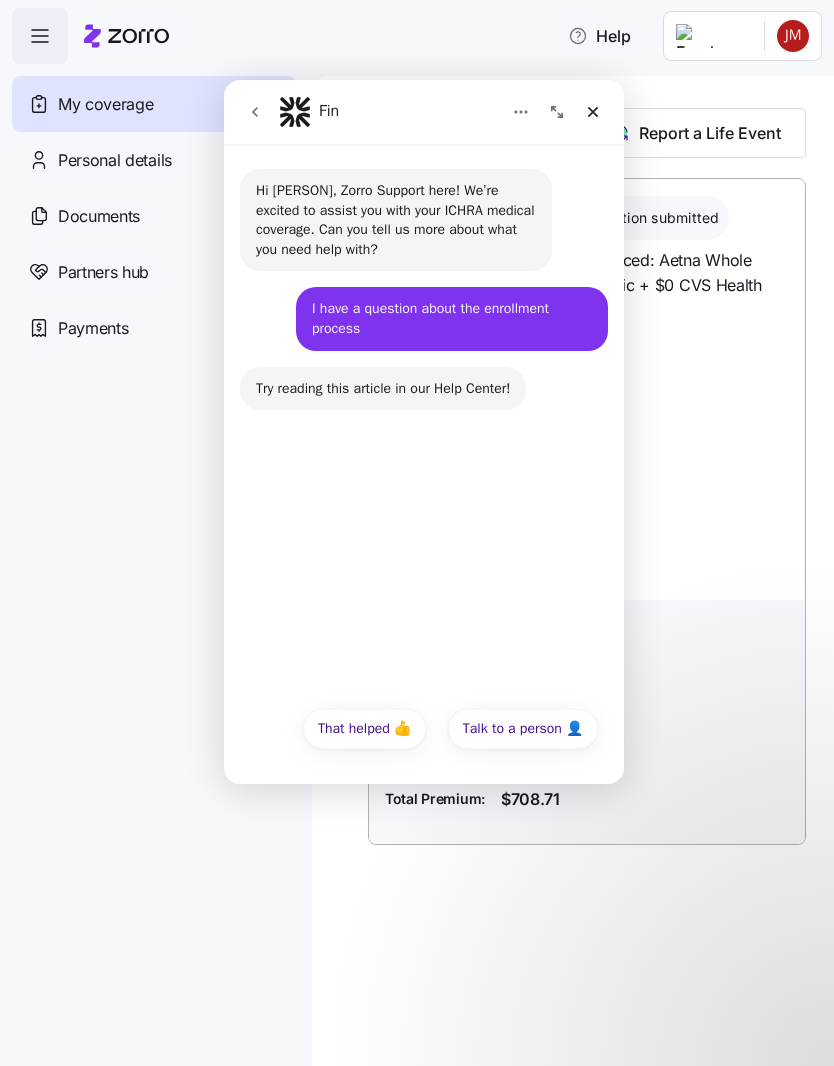 click on "Hi [PERSON], Zorro Support here! We’re excited to assist you with your ICHRA medical coverage. Can you tell us more about what you need help with? Fin    •   1m ago I have a question about the enrollment process [PERSON]    •   1m ago Try reading this article in our Help Center!  Fin    •   1m ago" at bounding box center (424, 420) 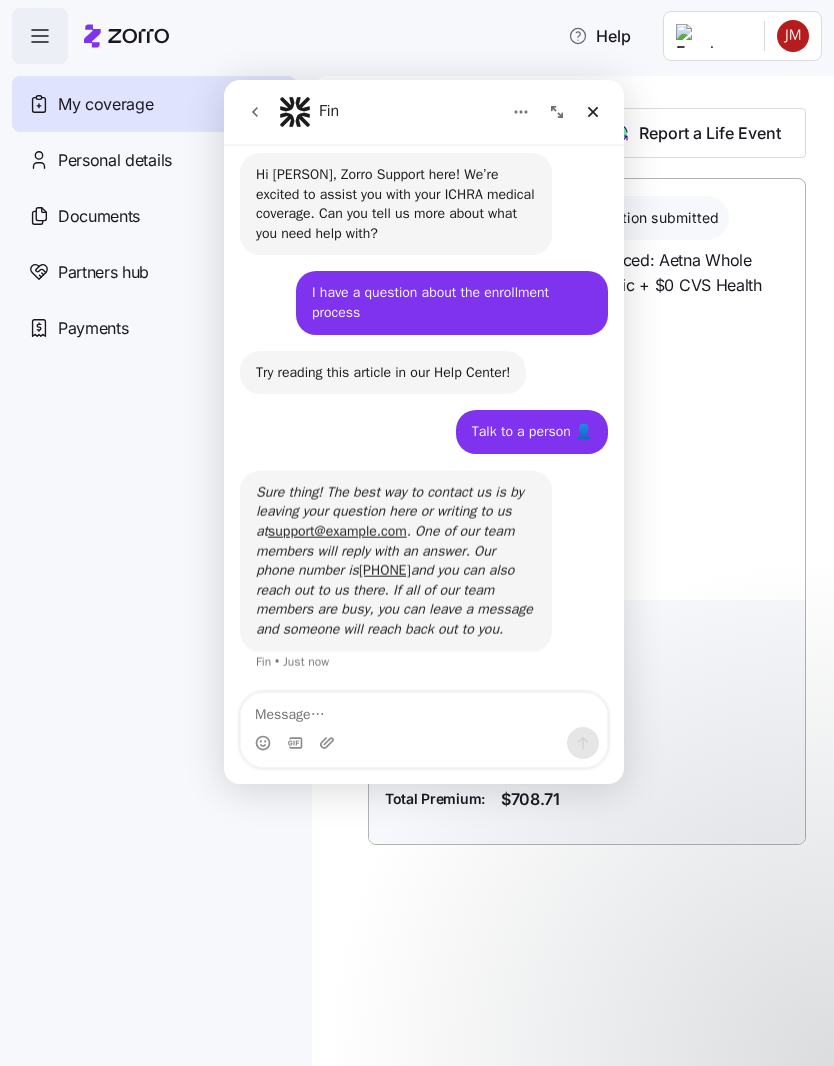 scroll, scrollTop: 44, scrollLeft: 0, axis: vertical 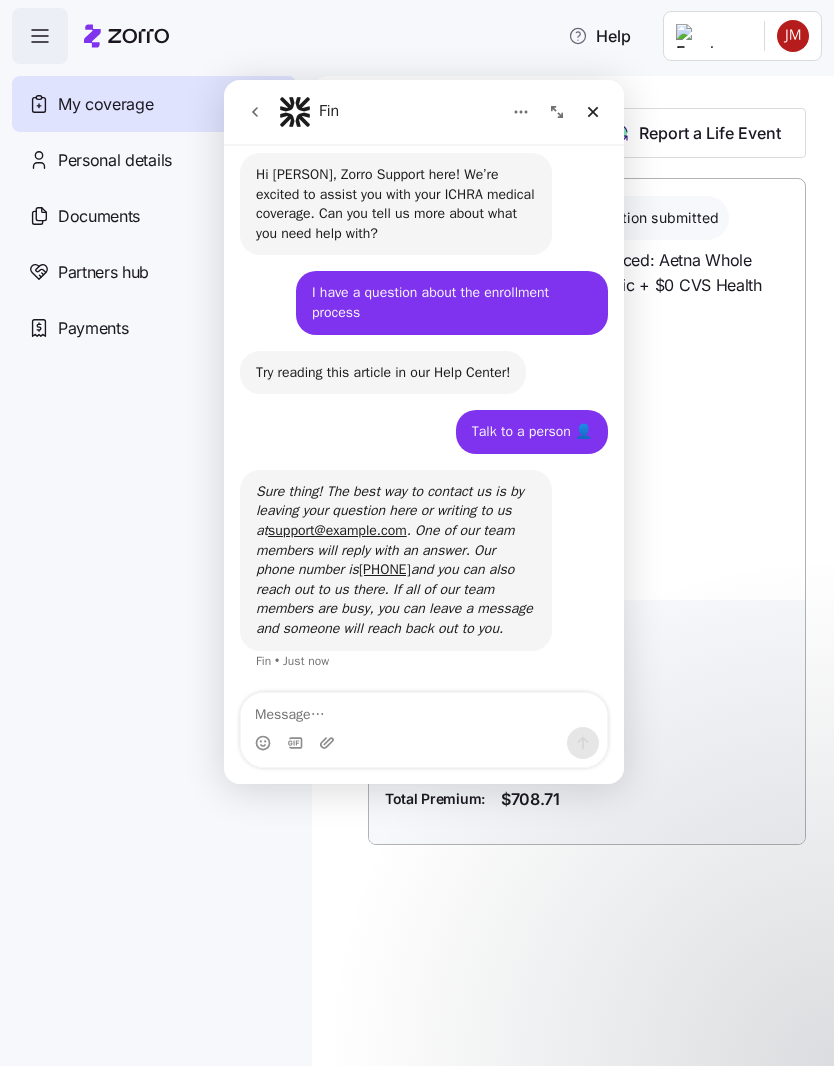 click at bounding box center [424, 710] 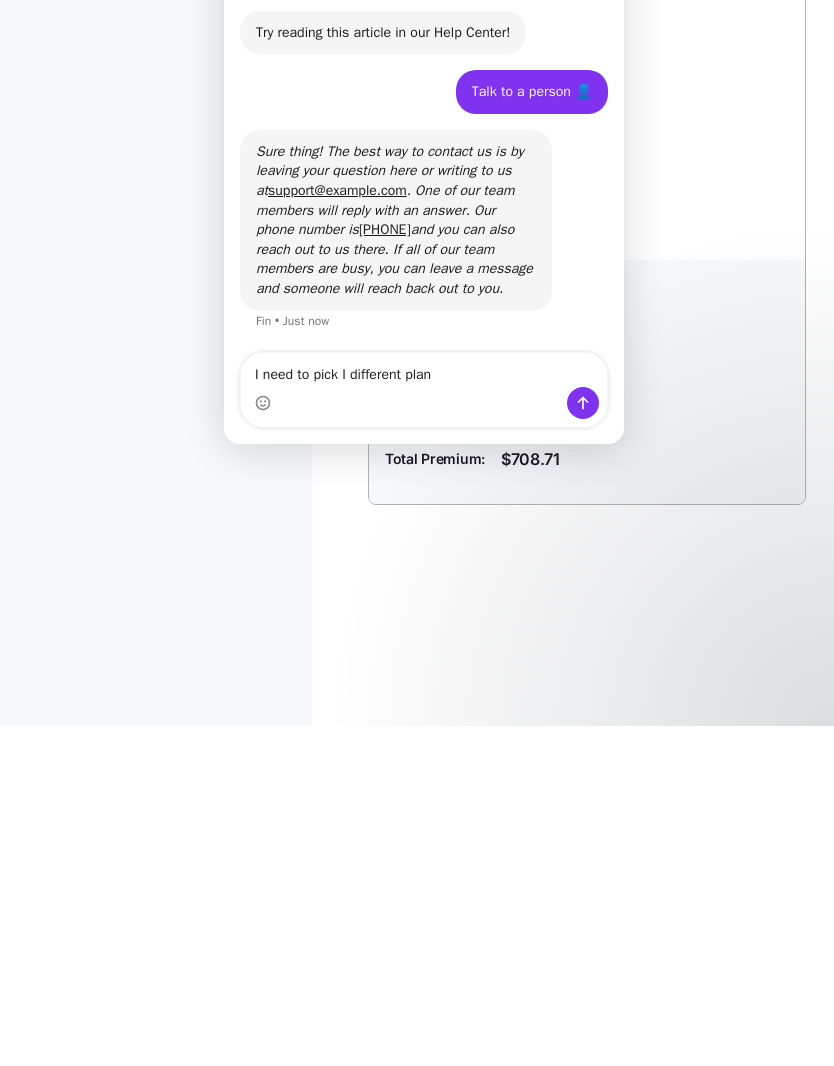 type on "I need to pick I different plan" 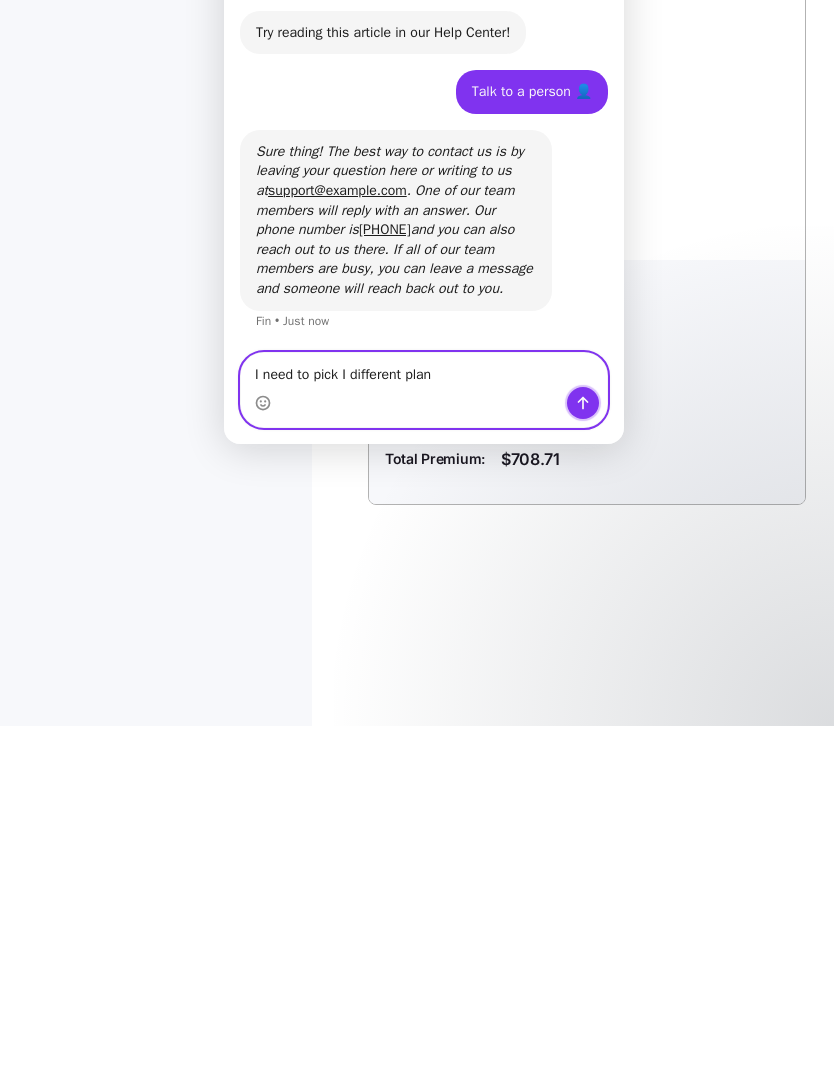 click at bounding box center [583, 403] 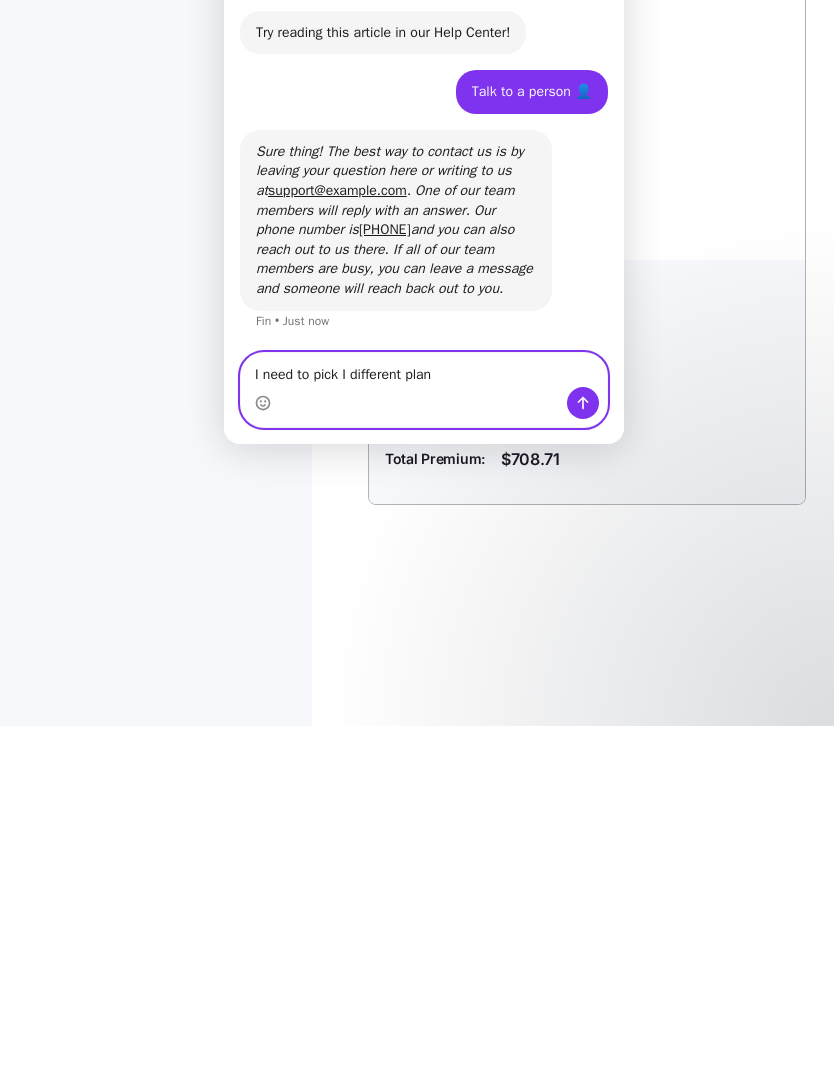 type 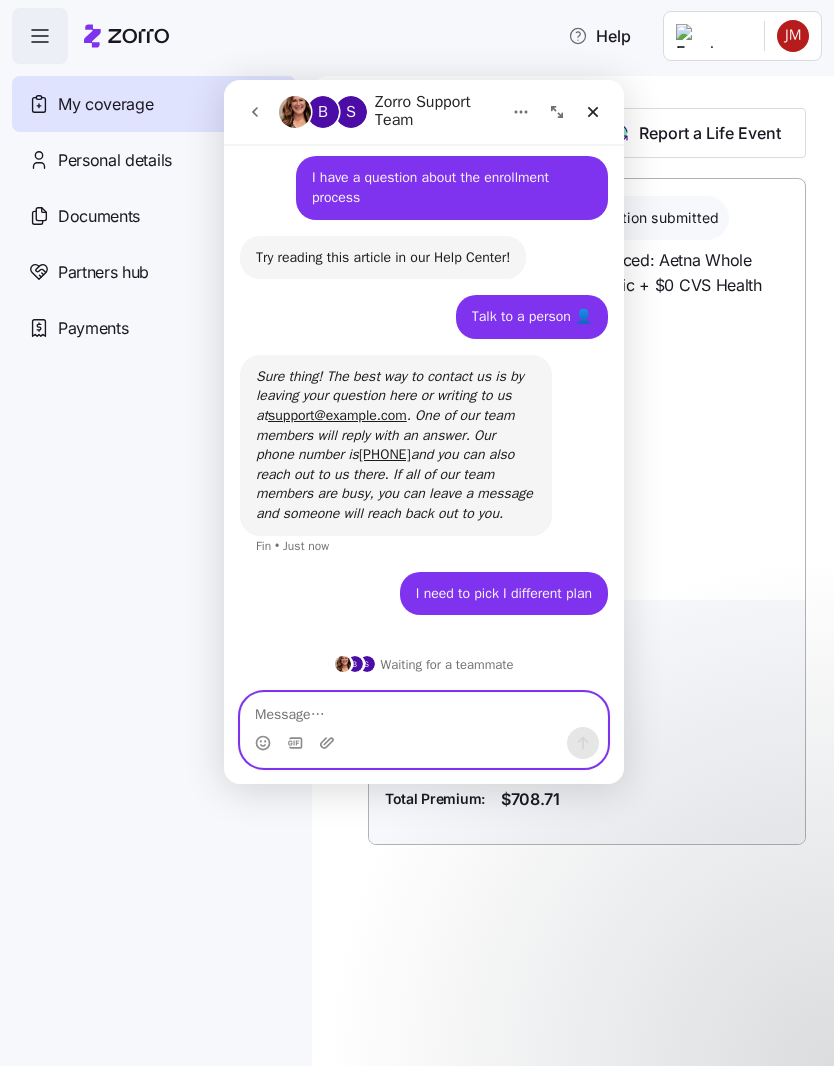 scroll, scrollTop: 159, scrollLeft: 0, axis: vertical 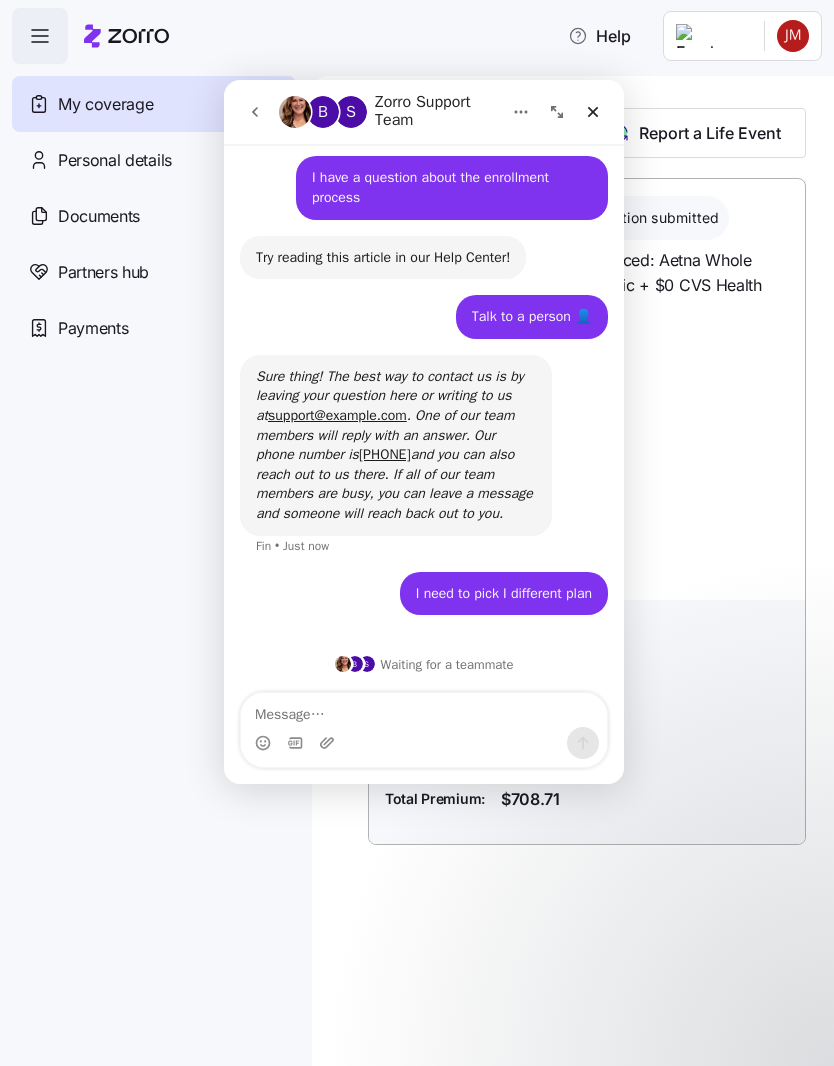 click on "S" at bounding box center [367, 664] 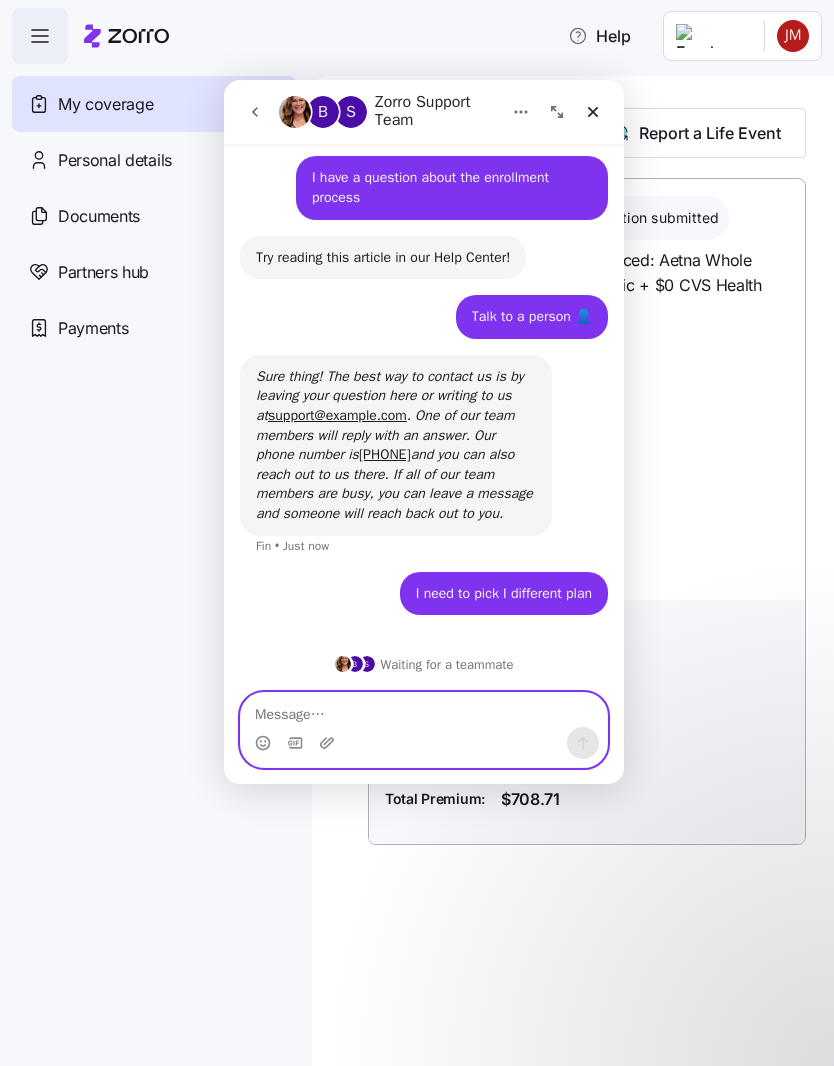 click at bounding box center [424, 710] 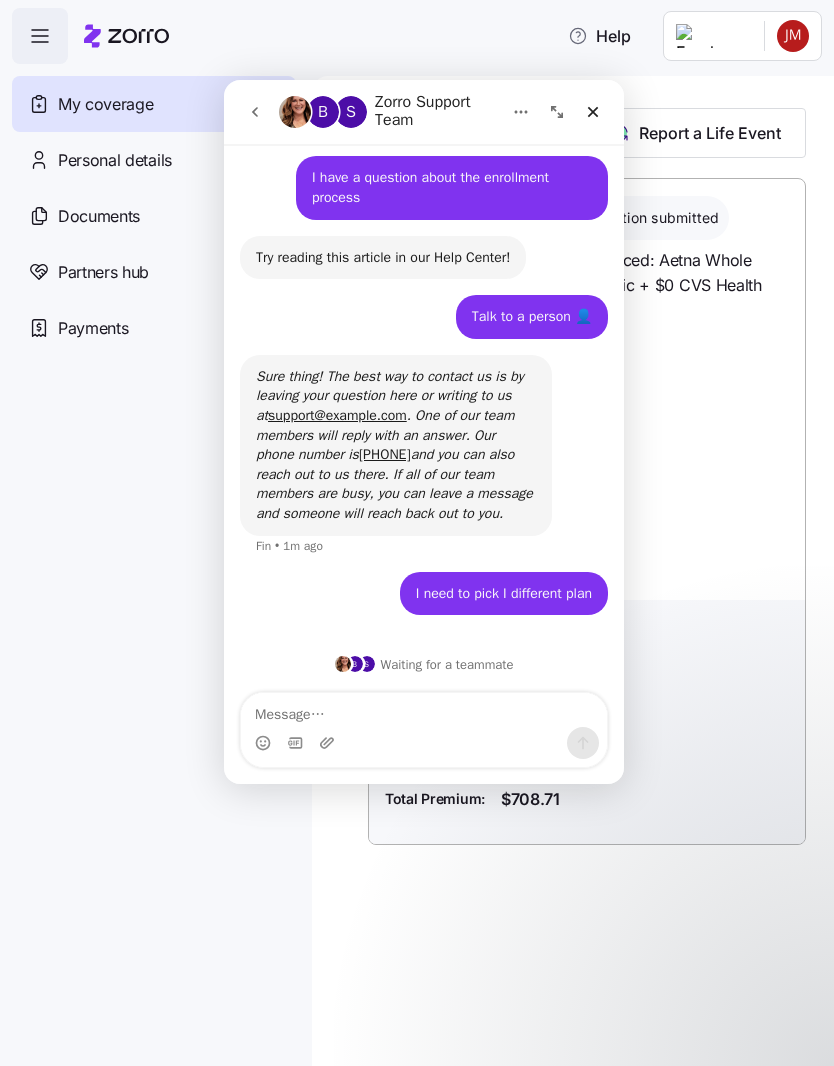 click at bounding box center [593, 112] 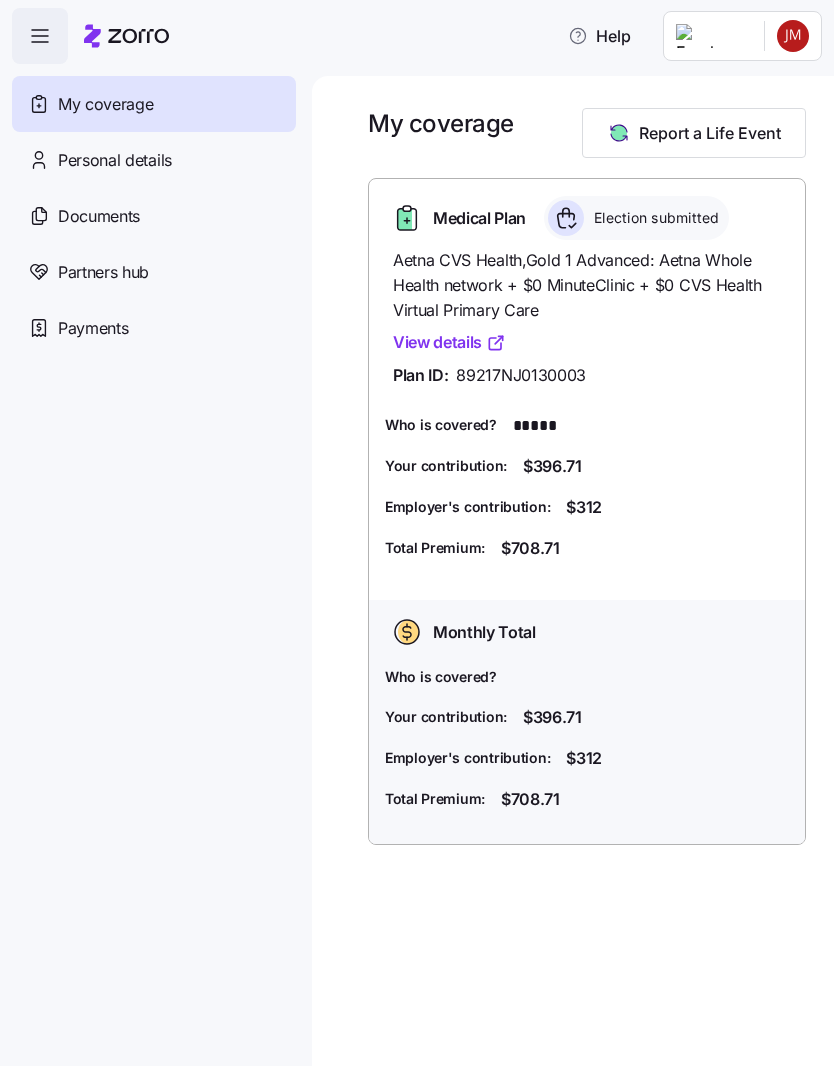 scroll, scrollTop: 0, scrollLeft: 0, axis: both 